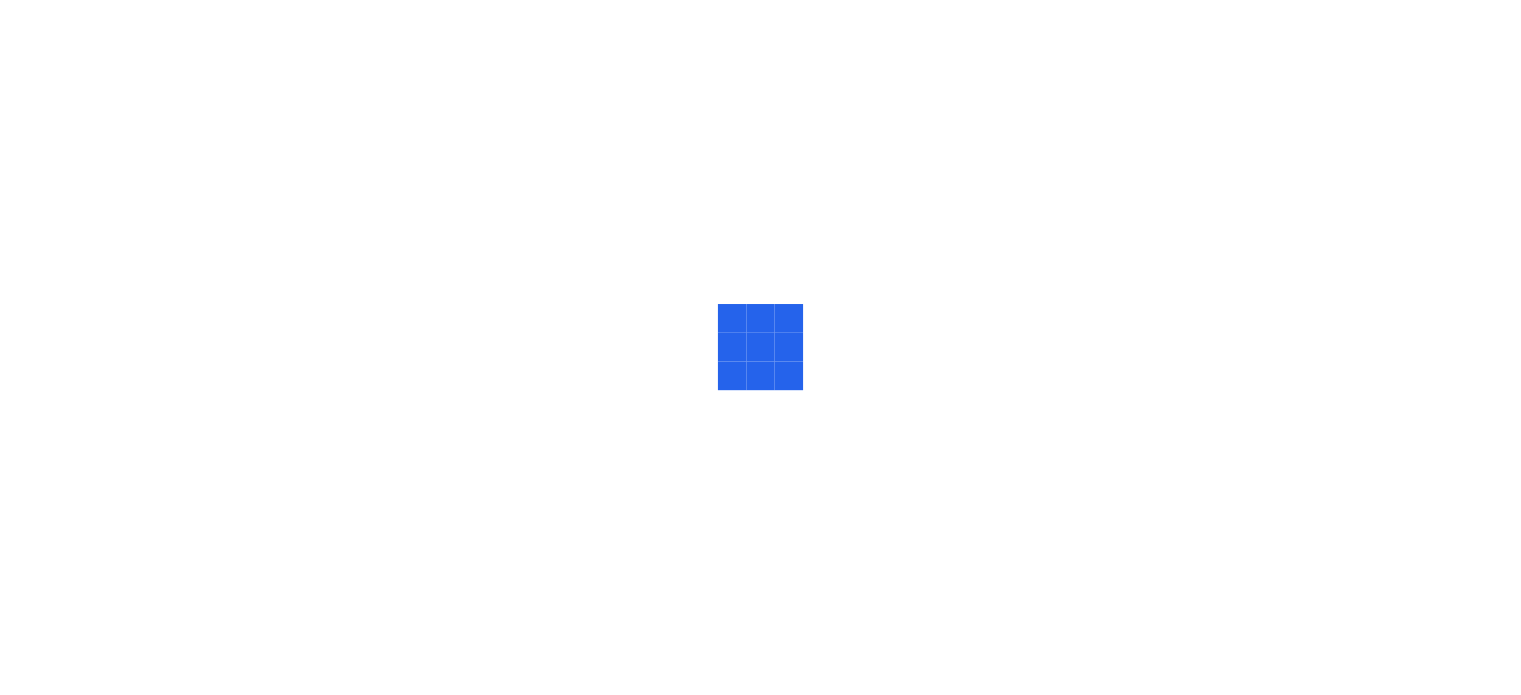 scroll, scrollTop: 0, scrollLeft: 0, axis: both 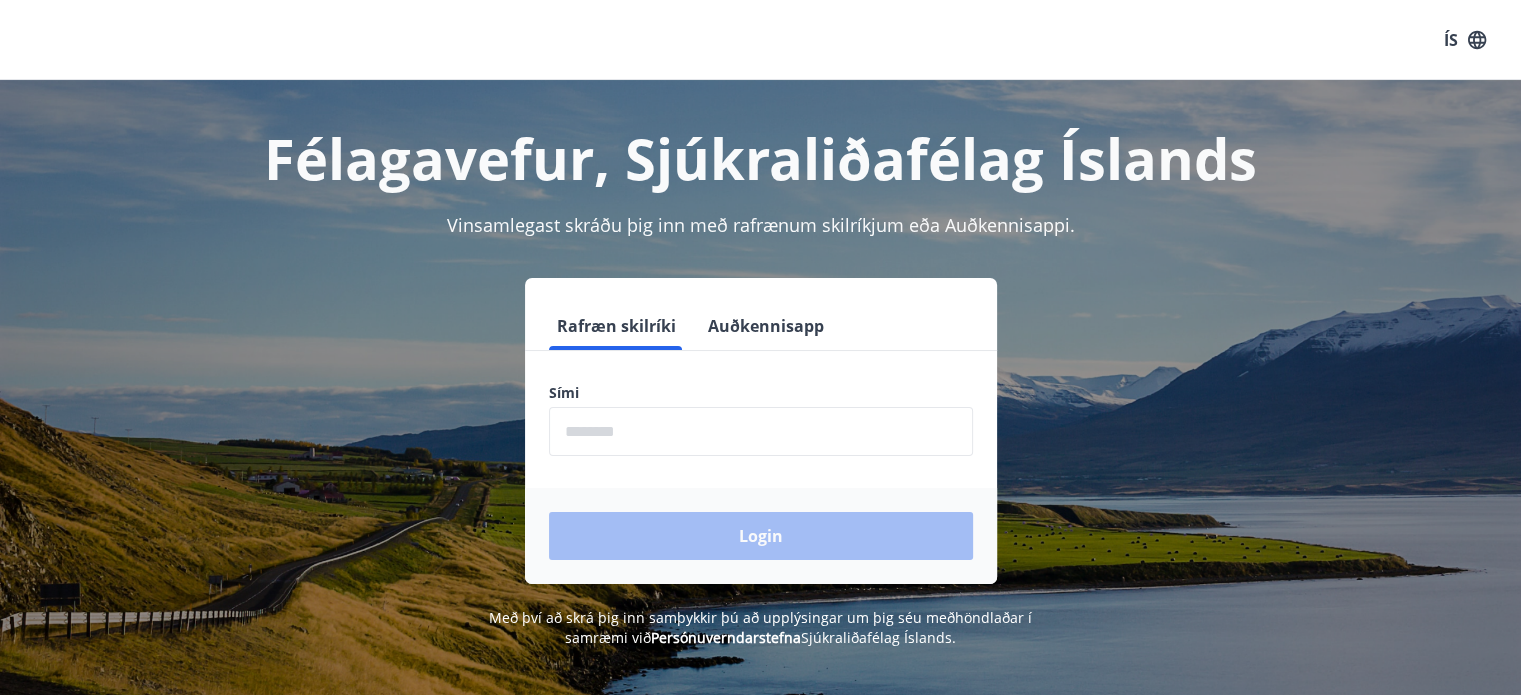 click at bounding box center [761, 431] 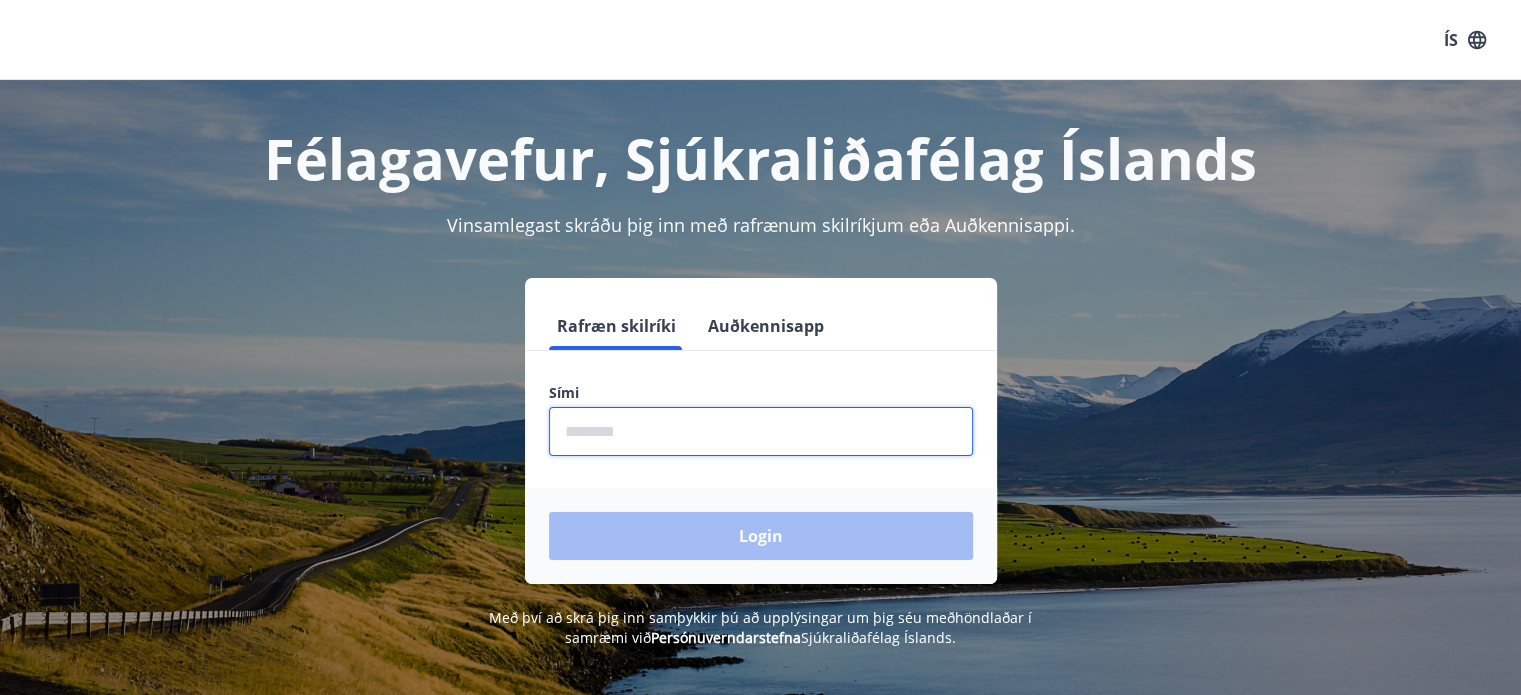 type on "********" 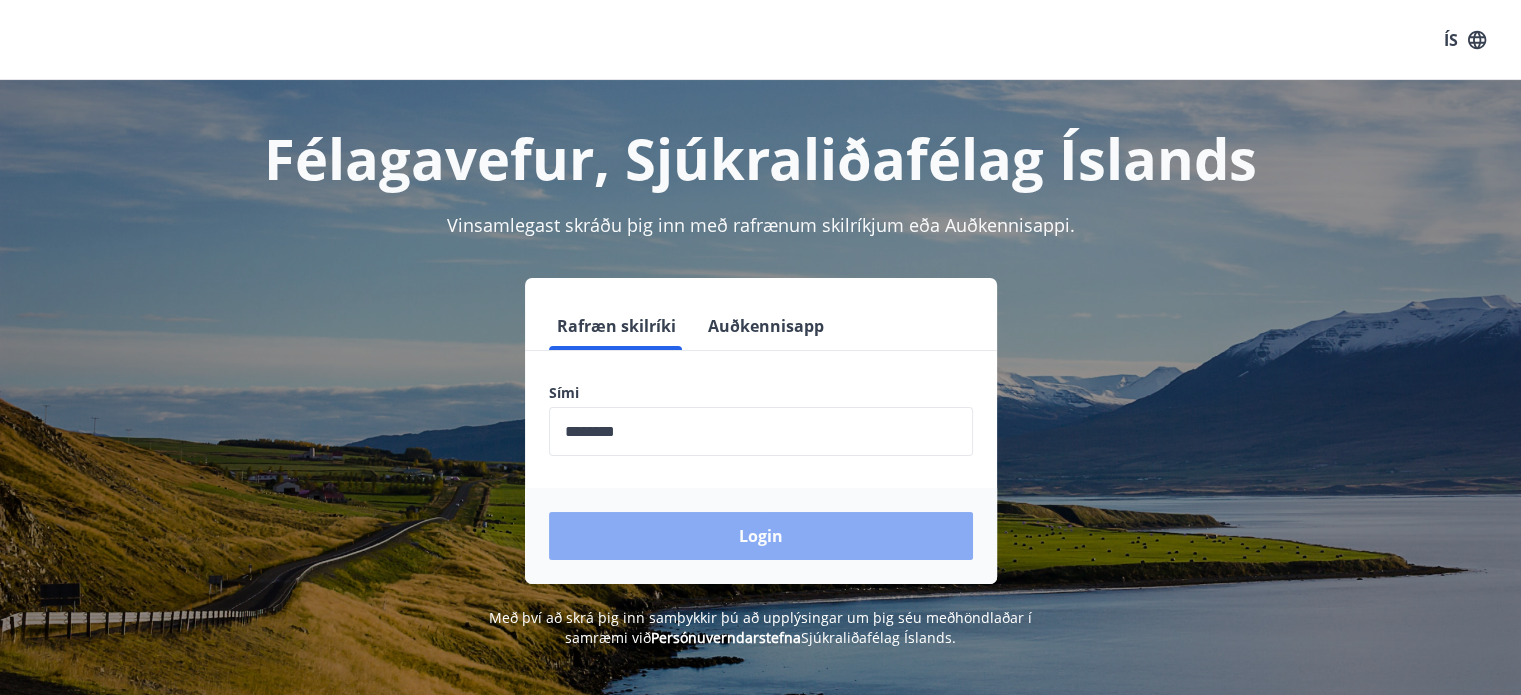 click on "Login" at bounding box center [761, 536] 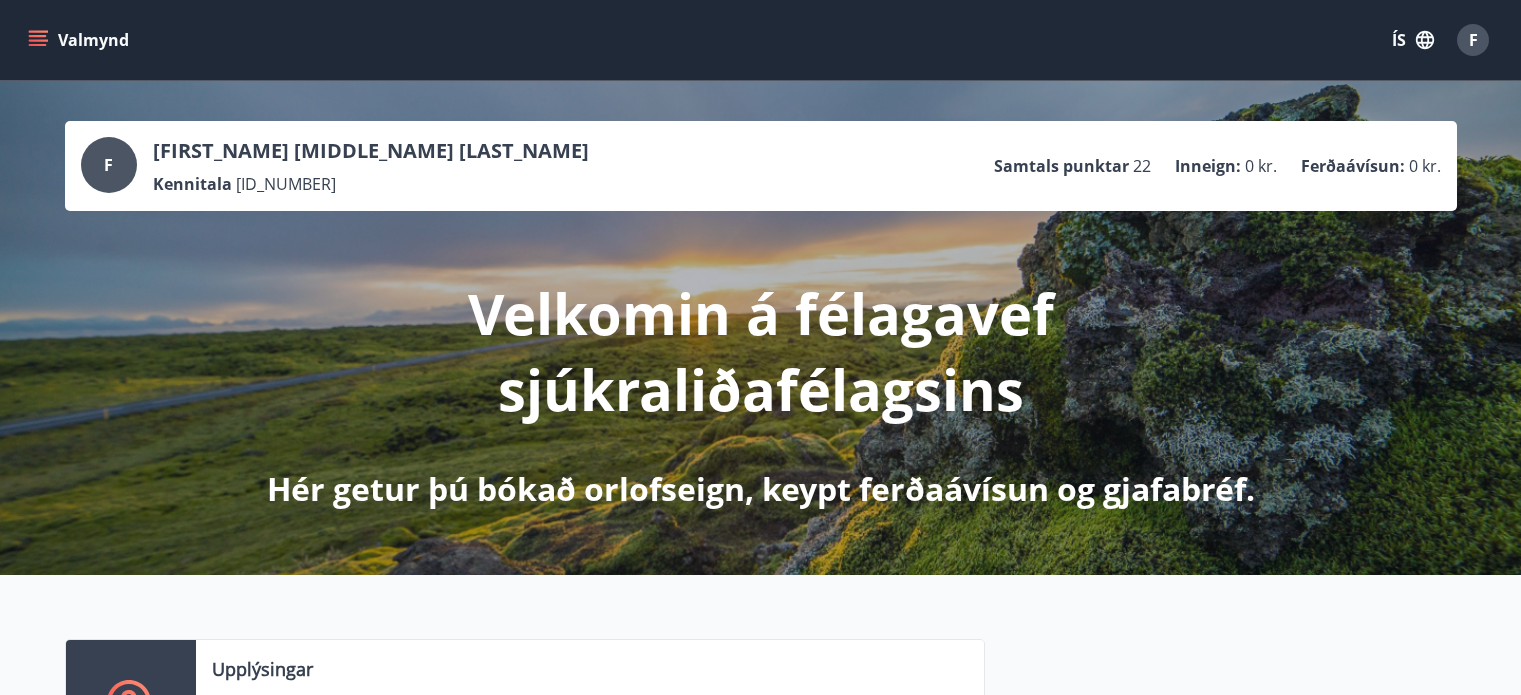 scroll, scrollTop: 0, scrollLeft: 0, axis: both 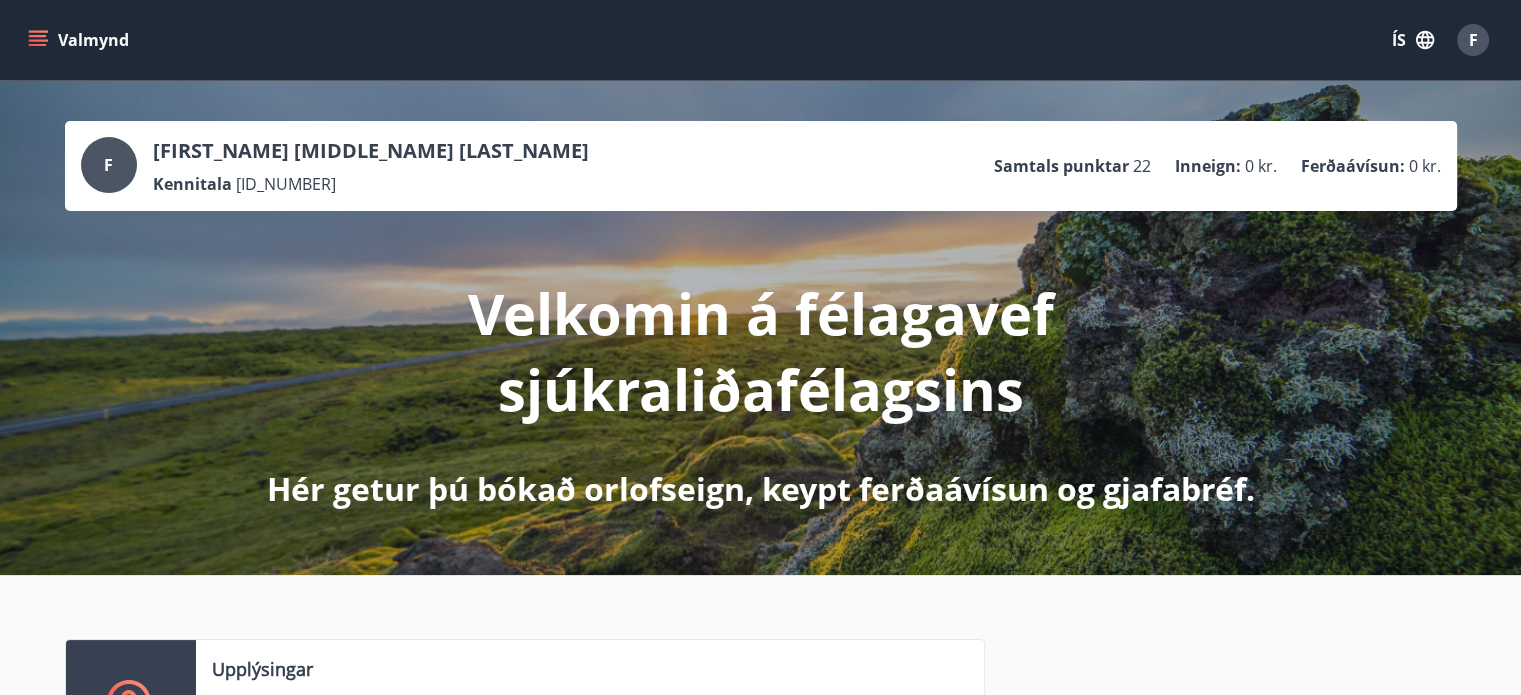 click on "Valmynd" at bounding box center (80, 40) 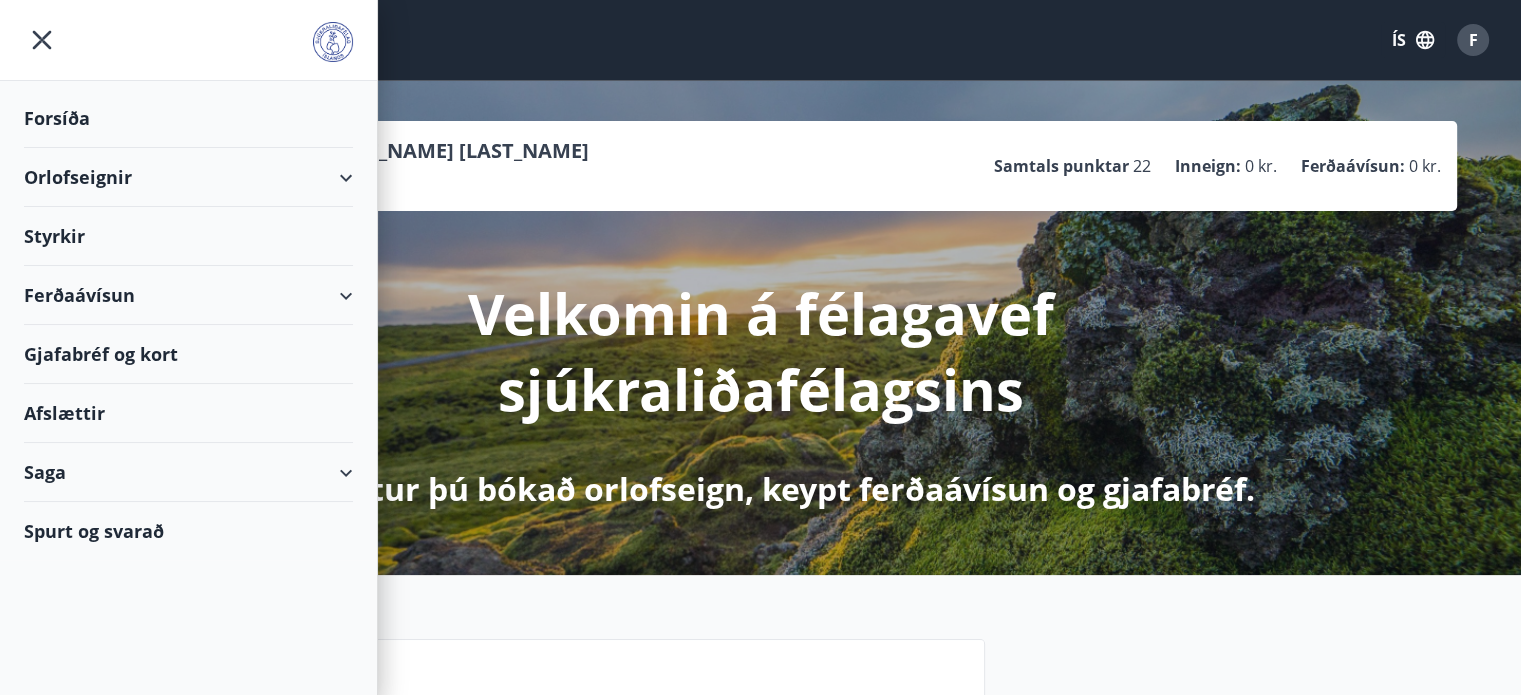 click on "Orlofseignir" at bounding box center (188, 177) 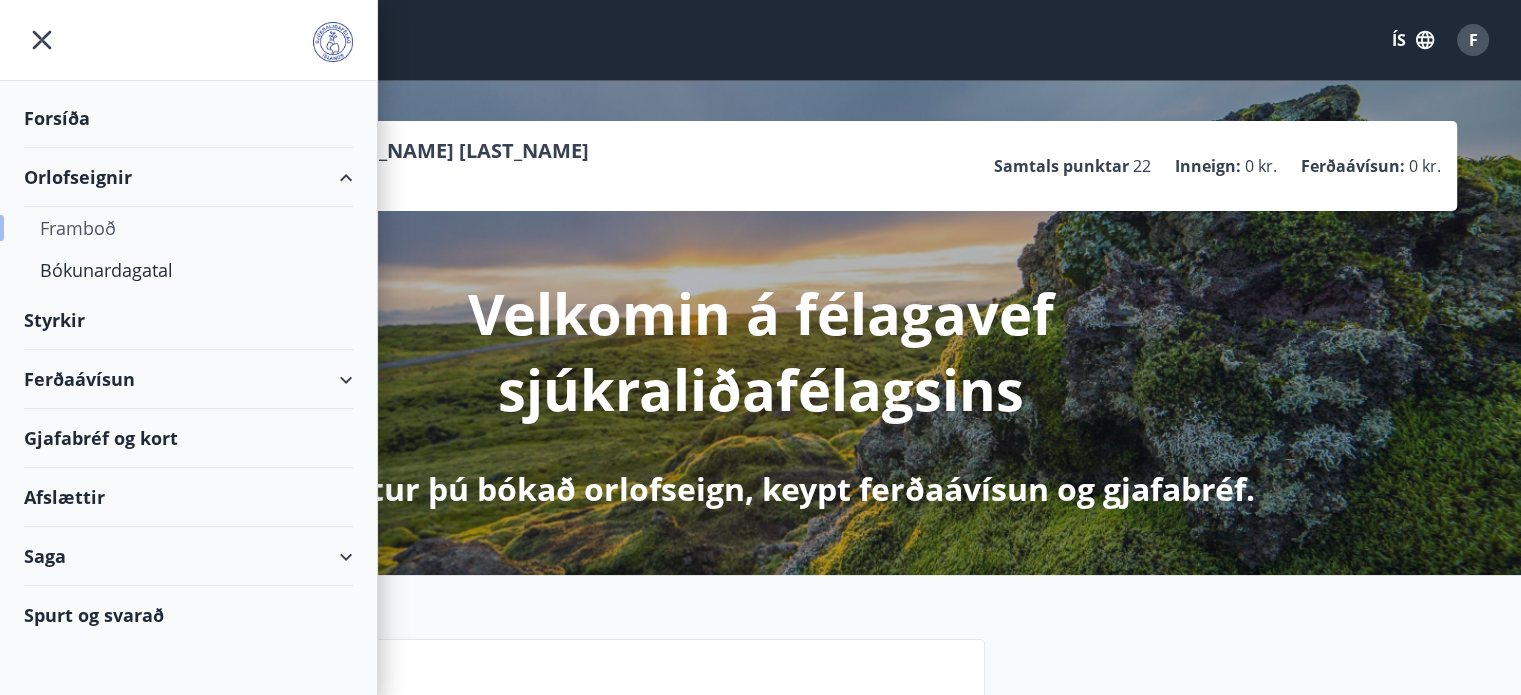 click on "Framboð" at bounding box center [188, 228] 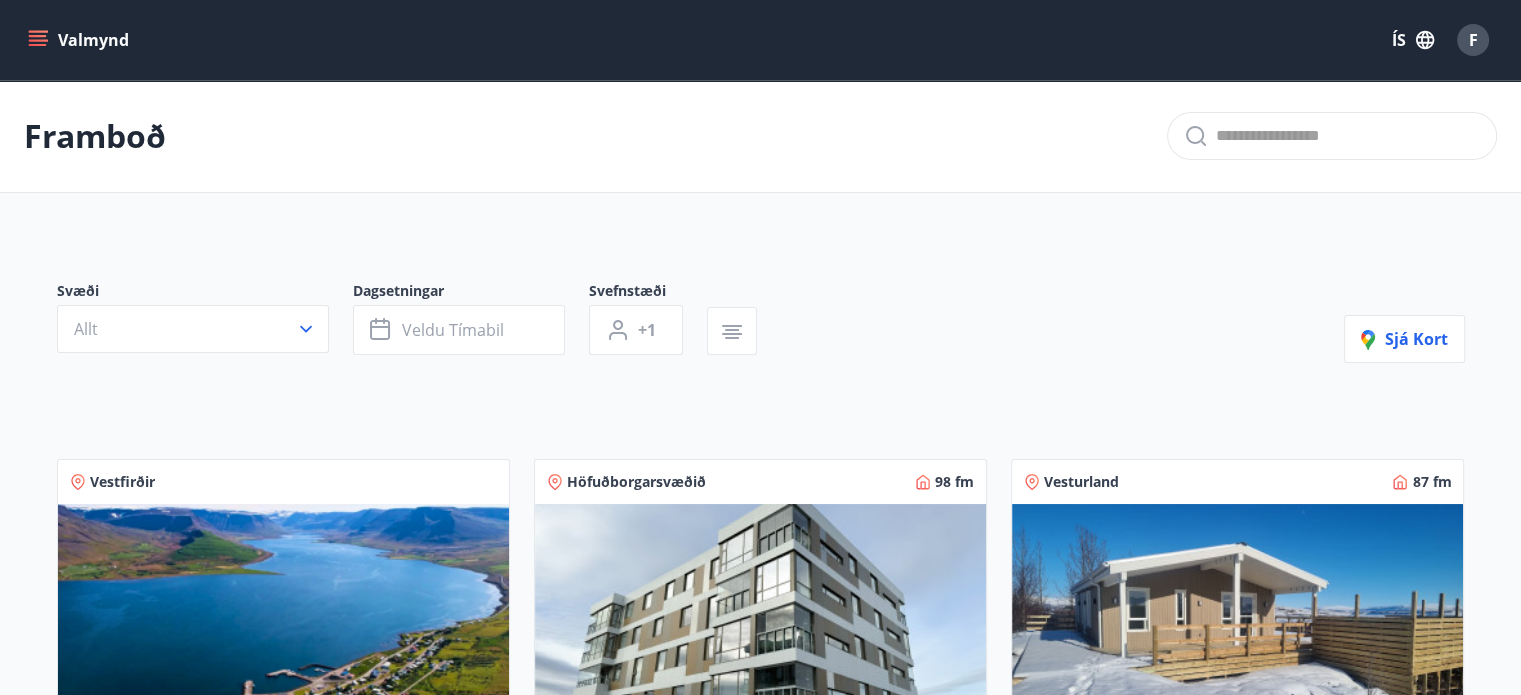 click on "Svæði Allt Dagsetningar Veldu tímabil Svefnstæði +1 Sjá kort" at bounding box center [761, 322] 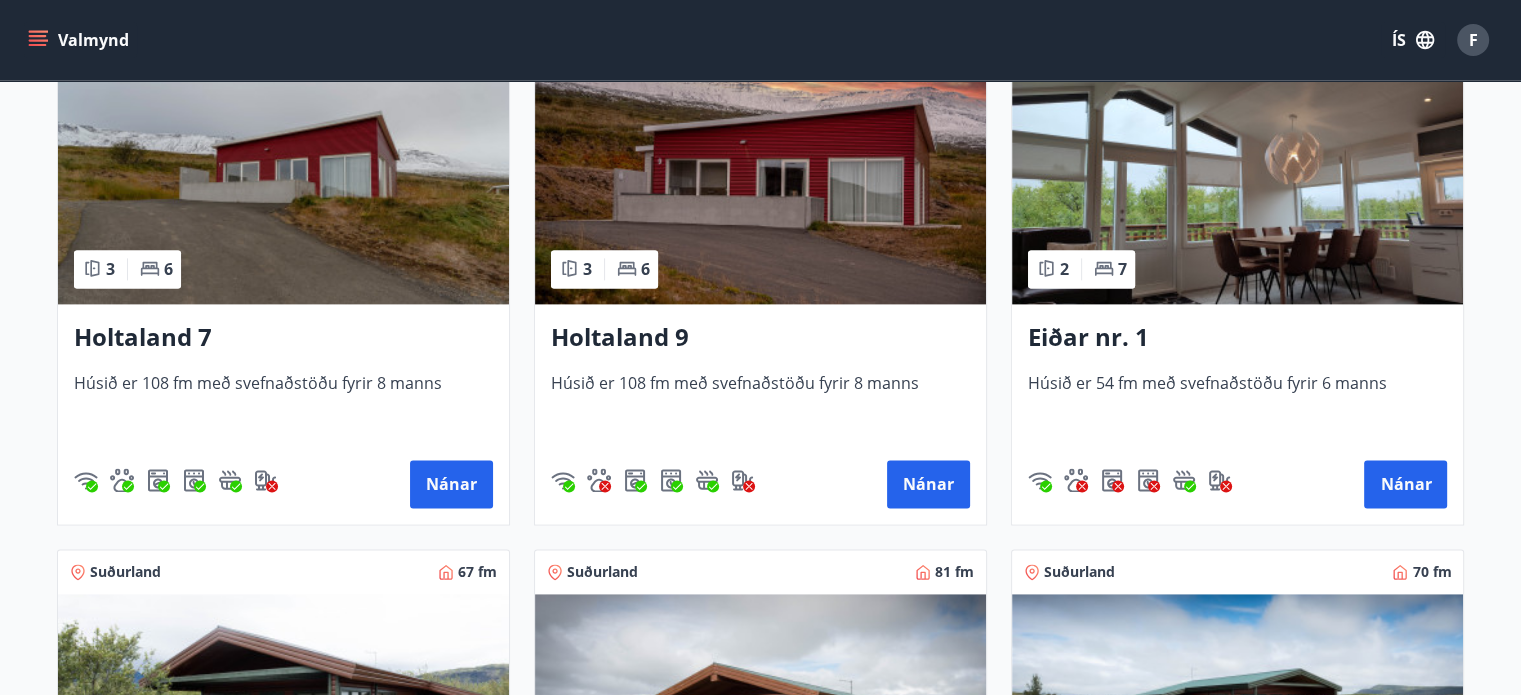 scroll, scrollTop: 2400, scrollLeft: 0, axis: vertical 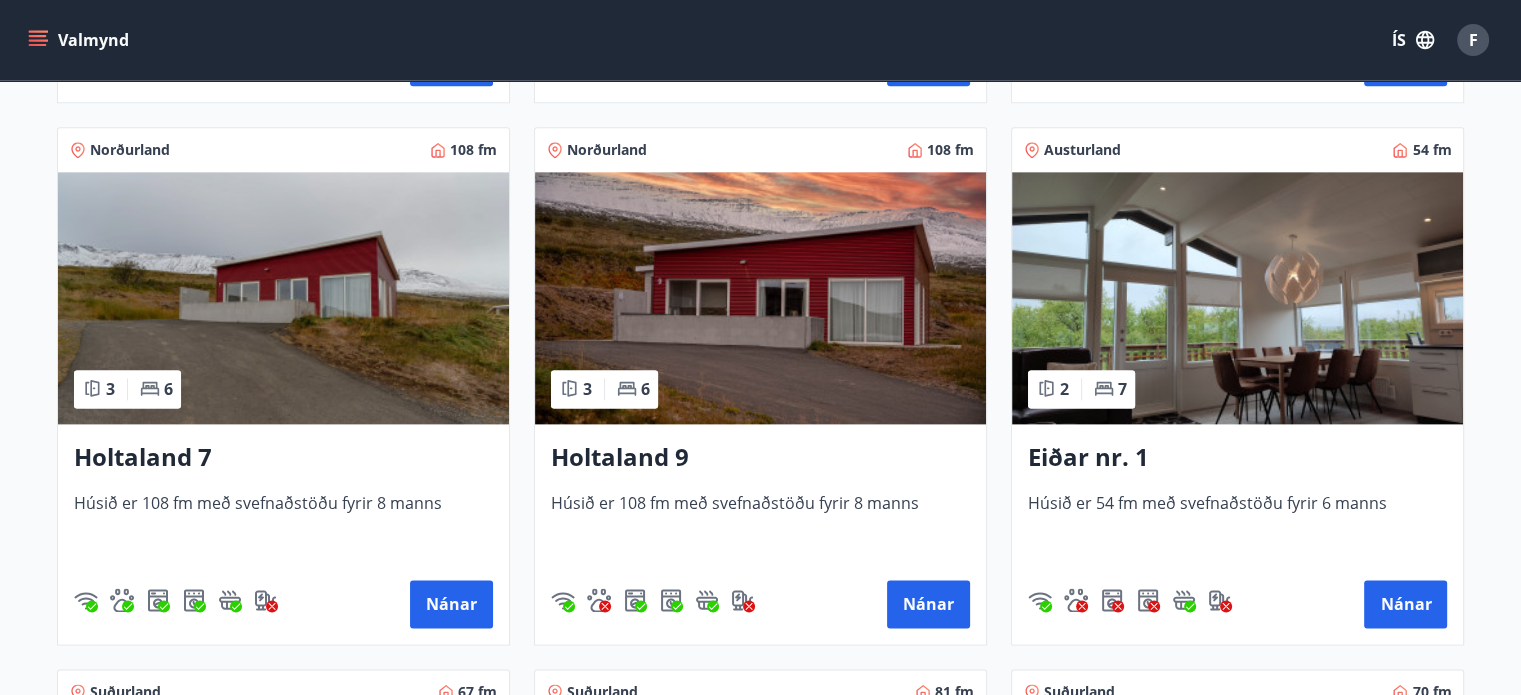 click at bounding box center (1237, 298) 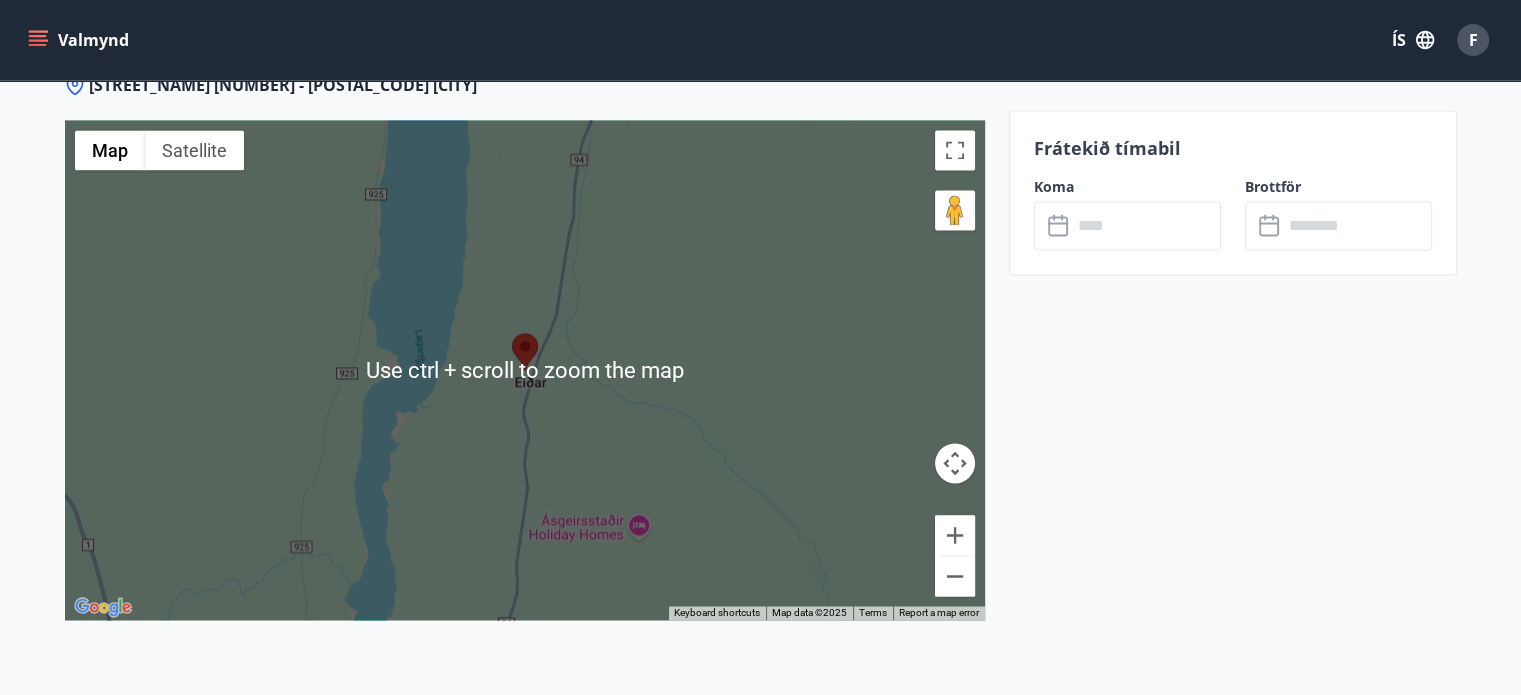scroll, scrollTop: 3070, scrollLeft: 0, axis: vertical 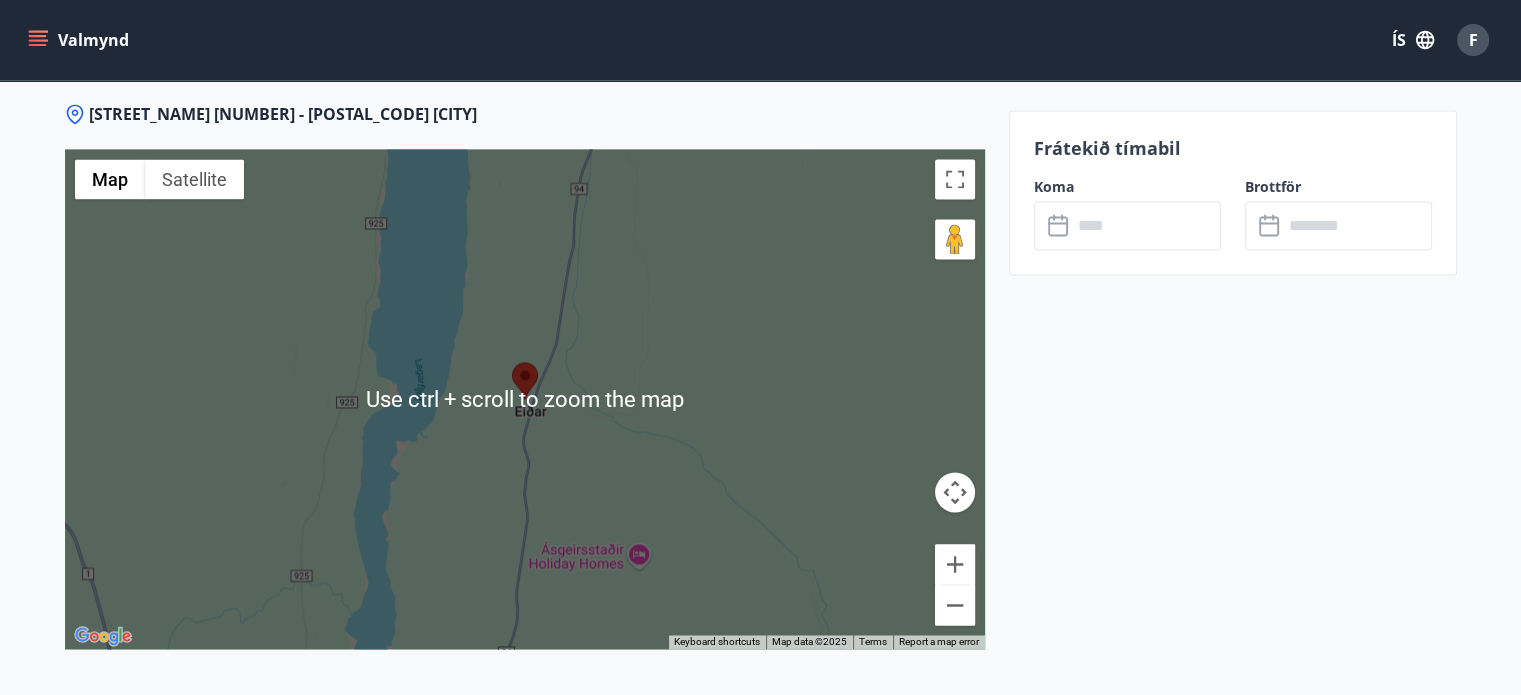click at bounding box center [525, 399] 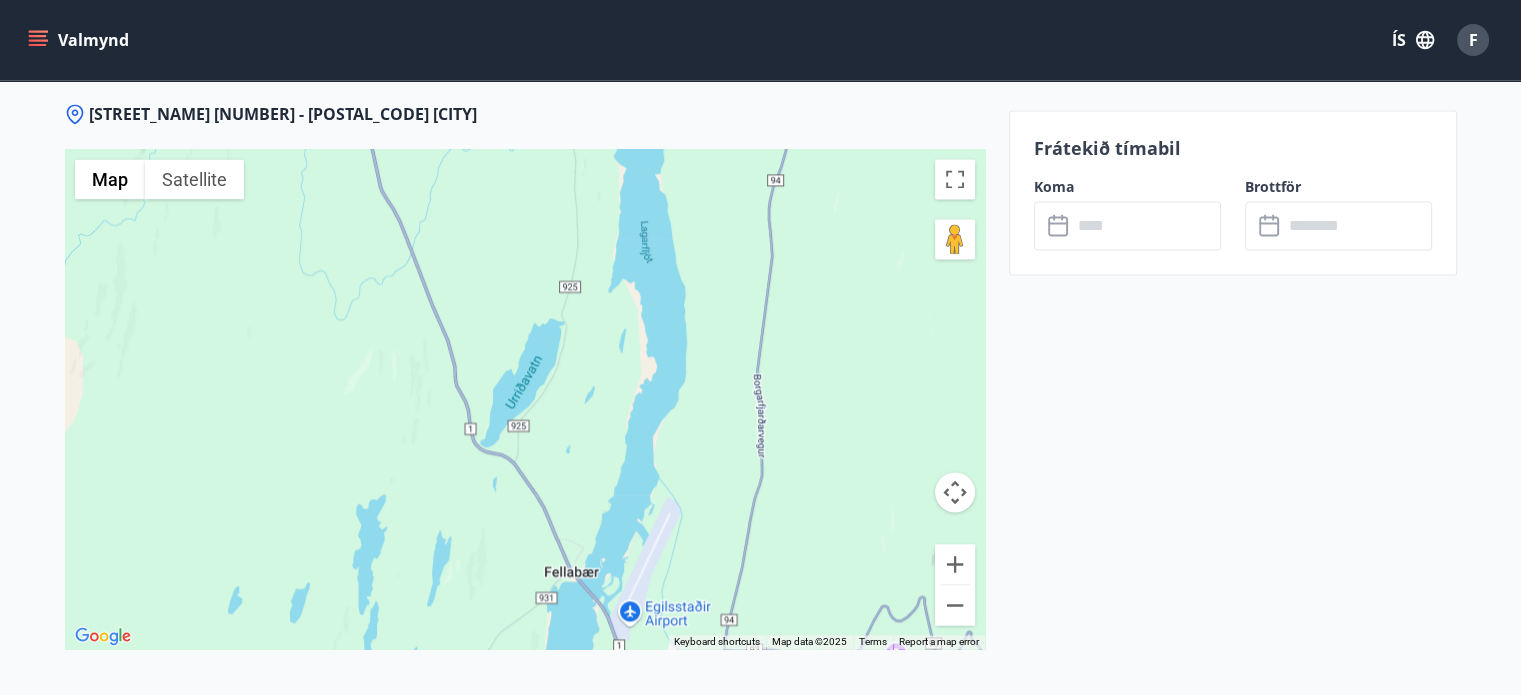 drag, startPoint x: 617, startPoint y: 466, endPoint x: 888, endPoint y: -9, distance: 546.86926 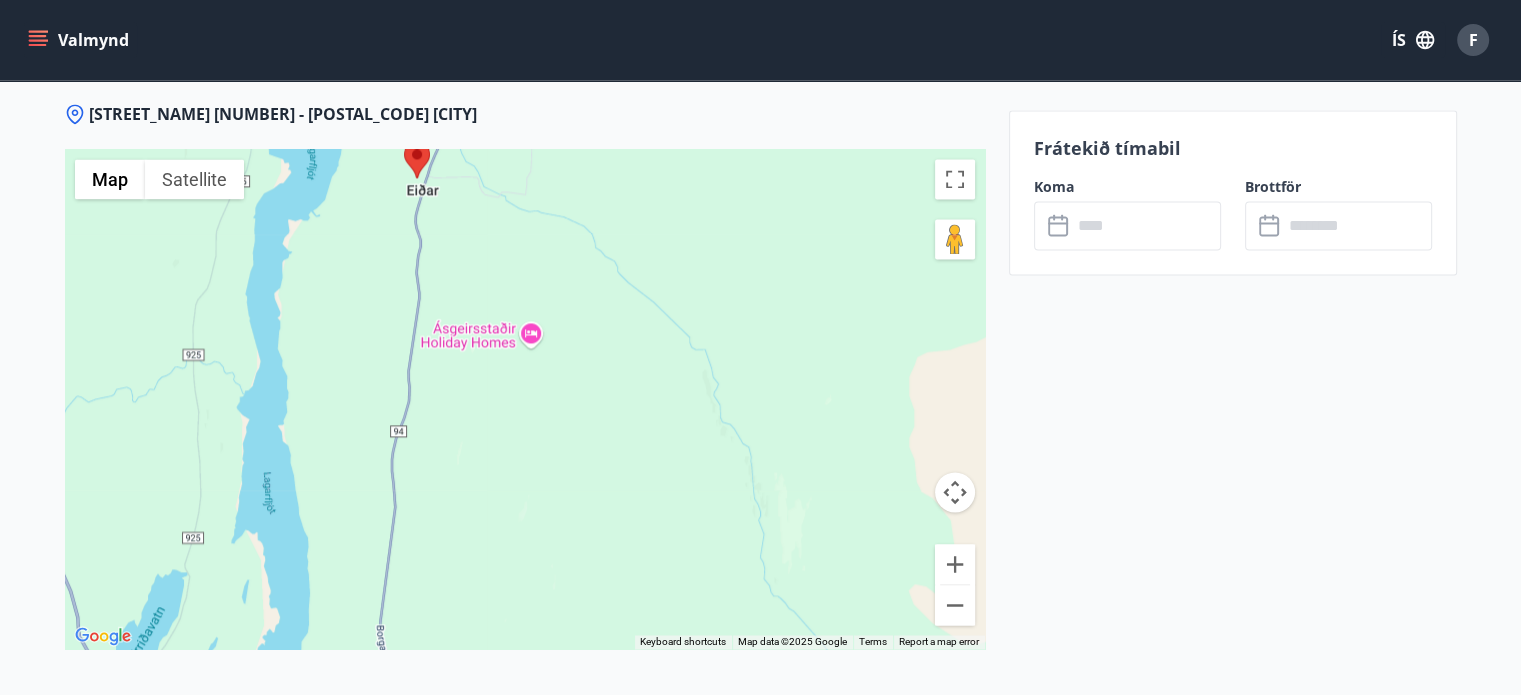 drag, startPoint x: 720, startPoint y: 473, endPoint x: 340, endPoint y: 742, distance: 465.576 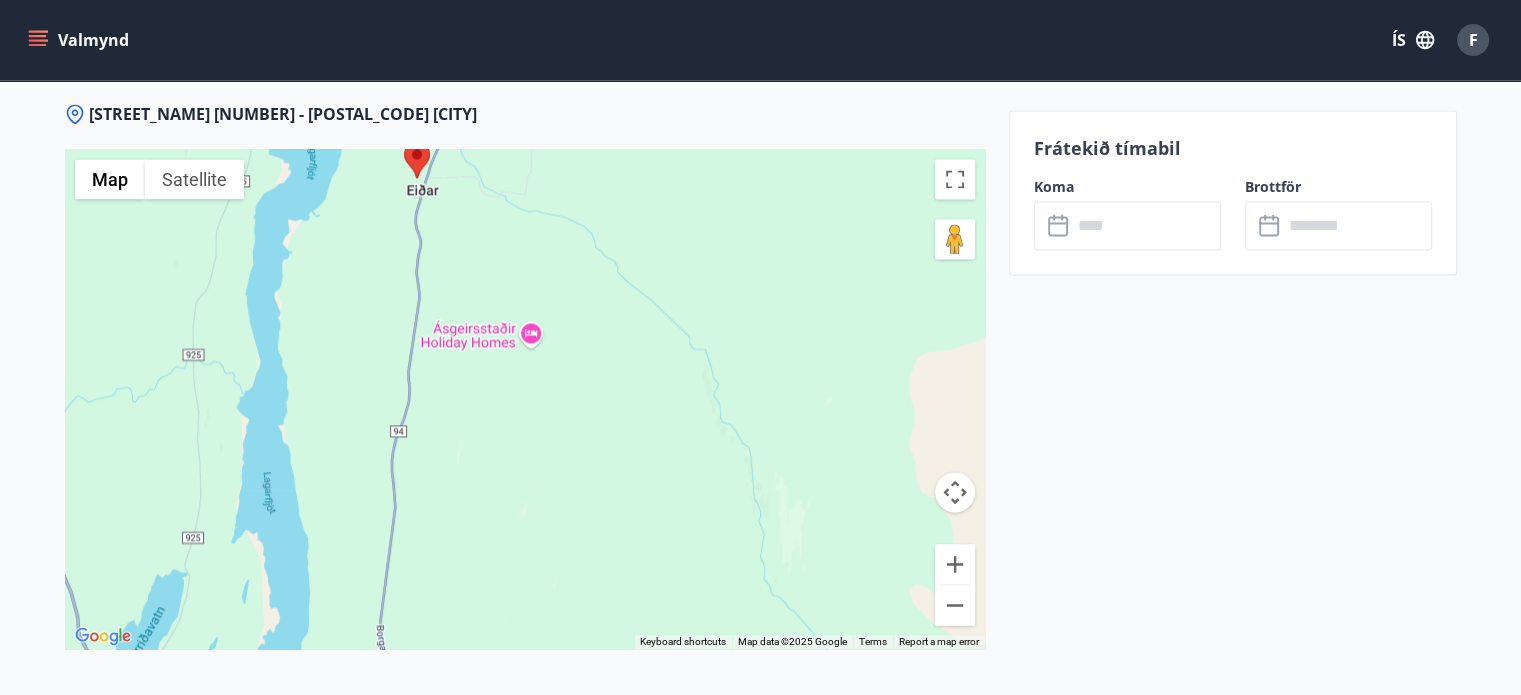 click on "Valmynd ÍS F Eiðar nr. 1 Eiðar nr. 1 - 701 Egilsstaðir Size : 54 m2 Svefnherbergi : 2 Svefnstæði : 7 +8 Myndir Upplýsingar
Orlofshúsið Eiðar 1 er fyrir 6 manns
Í húsinu eru 2 svefnherbergi, hjónarúm í einu herbergi og rúm (1 ½ ) og koja í hinu. Sængur, koddar, eitt barnarúm og barnastóll eru á staðnum. Bústaðurinn er fullbúinn húsgögnum og heimils- og raftækjum, sjónvarpi og nettenging. Borðbúnaður miðast við sjö manns. Baðherbergi er með sturtu. Á staðnum er útihúsgögn, gasgrill og heitur pottur.
Lín, tuskur og þrif
Félagsmenn þurfa að koma með (lín) þ.e. lak, sængur- og koddaver og handklæði. Sömuleiðis þarf að hafa meðferðis viskastykki, borðklúta/þrifaklúta, uppþvottalög,  sápu, klósettpappír og plastpoka. Þrífa skal vel eftir dvöl og fylgja leiðbeiningum  sem eru í húsinu. “Refsiþrifagjald” (20.000 kr.) getur verið innheimt ef vankantar eru  á þrifum.
Athugið
Aðrar upplýsingar
: 2" at bounding box center [760, -1088] 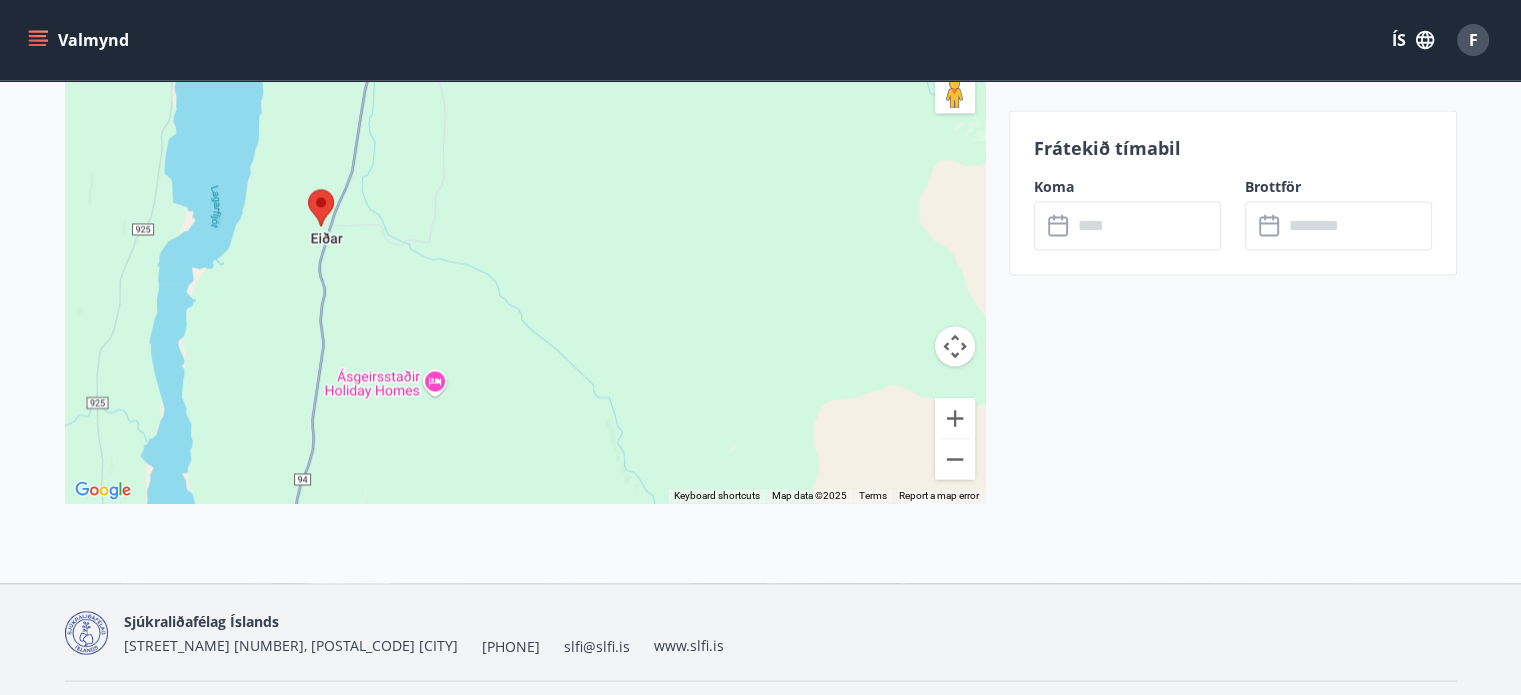 scroll, scrollTop: 3270, scrollLeft: 0, axis: vertical 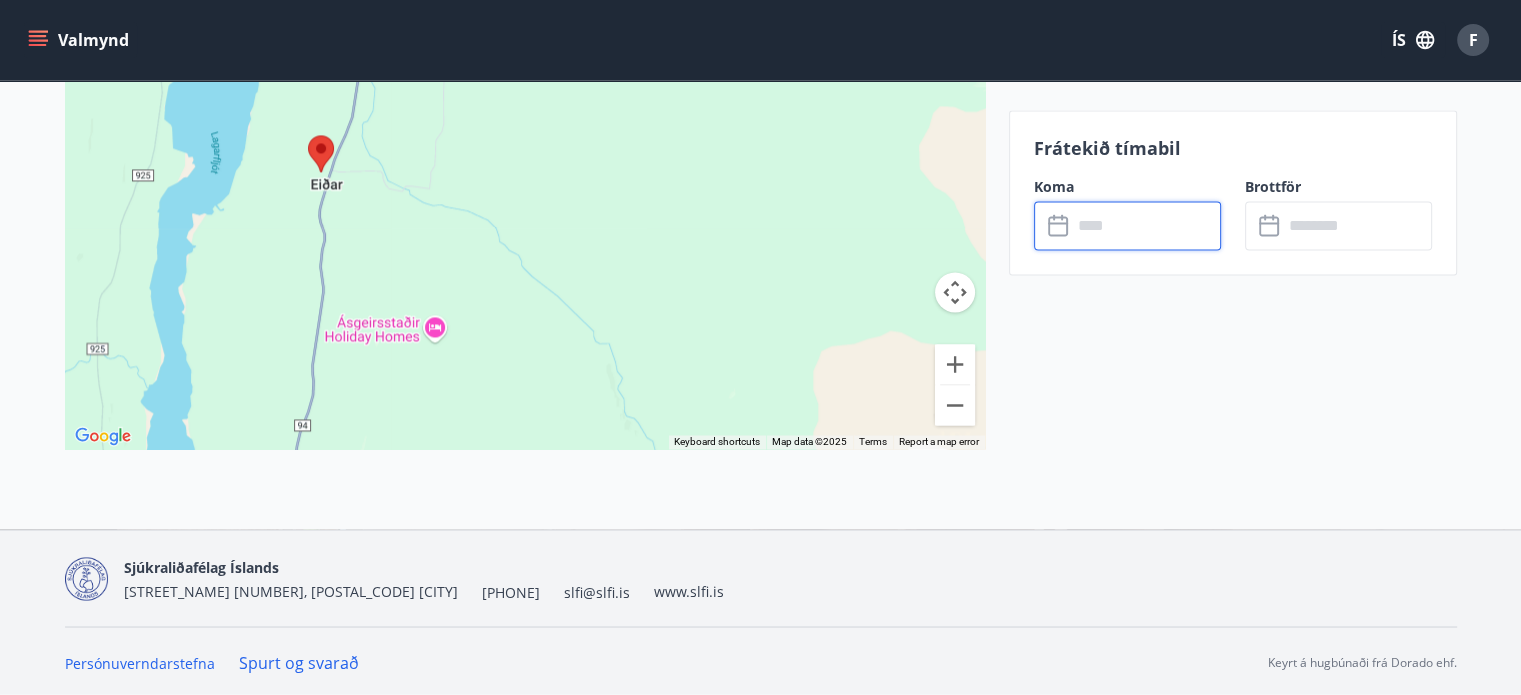 click at bounding box center [1146, 225] 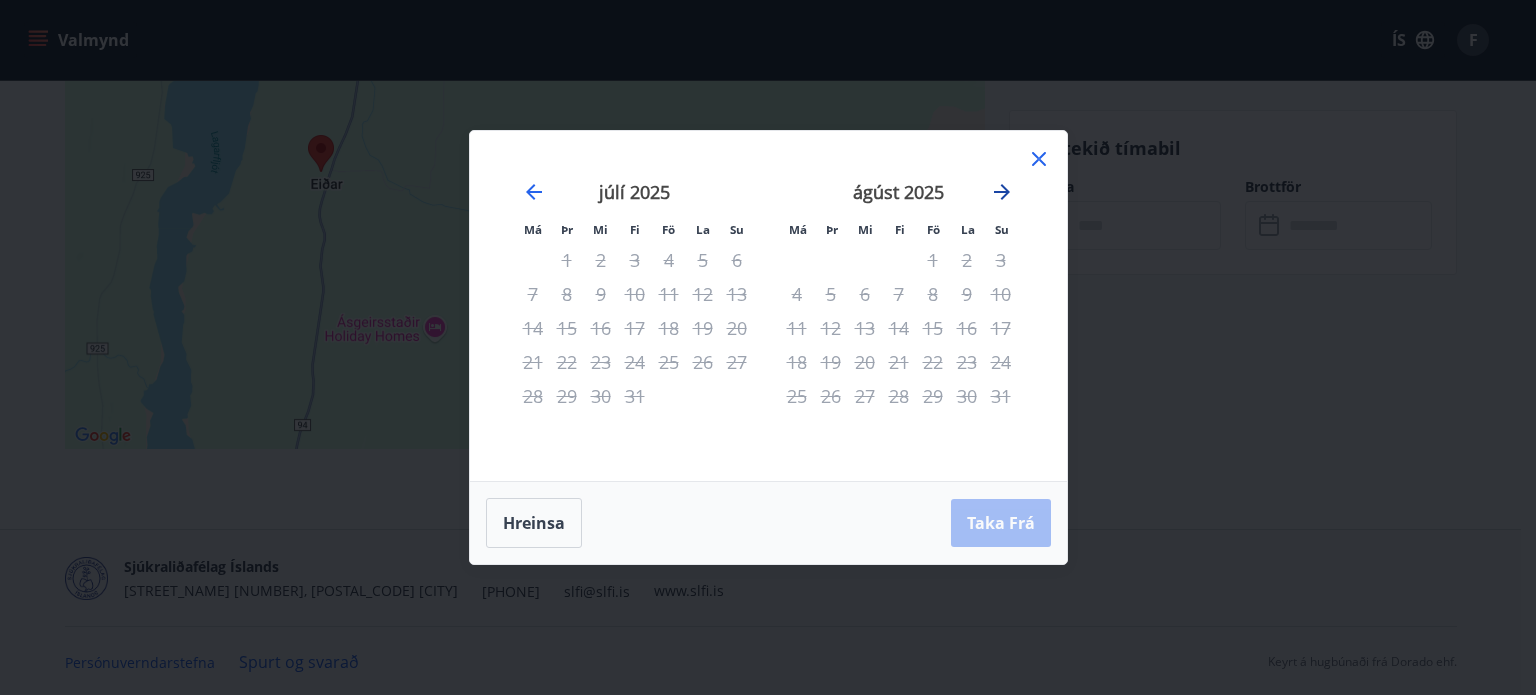 click 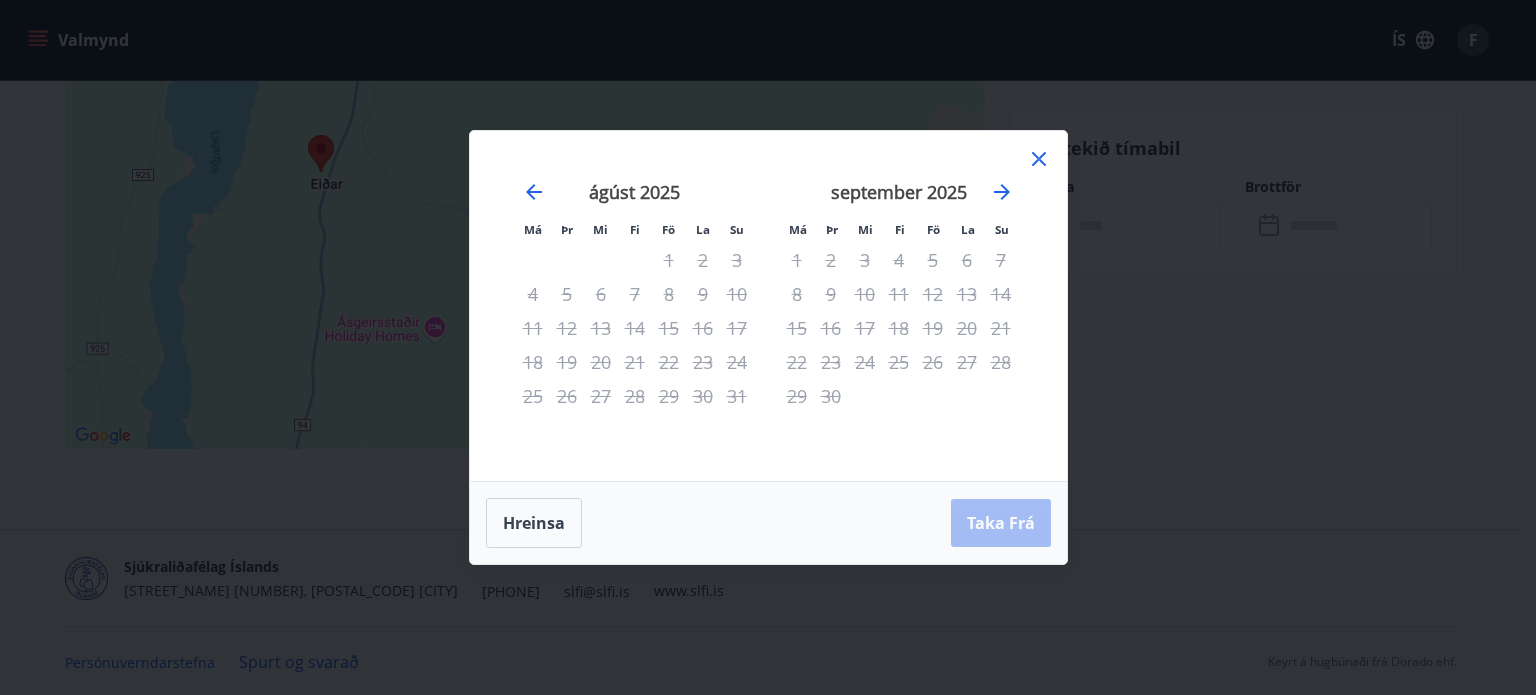 click on "Má Þr Mi Fi Fö La Su Má Þr Mi Fi Fö La Su júlí 2025 1 2 3 4 5 6 7 8 9 10 11 12 13 14 15 16 17 18 19 20 21 22 23 24 25 26 27 28 29 30 31 ágúst 2025 1 2 3 4 5 6 7 8 9 10 11 12 13 14 15 16 17 18 19 20 21 22 23 24 25 26 27 28 29 30 31 september 2025 1 2 3 4 5 6 7 8 9 10 11 12 13 14 15 16 17 18 19 20 21 22 23 24 25 26 27 28 29 30 október 2025 1 2 3 4 5 6 7 8 9 10 11 12 13 14 15 16 17 18 19 20 21 22 23 24 25 26 27 28 29 30 31 Hreinsa Taka Frá" at bounding box center [768, 347] 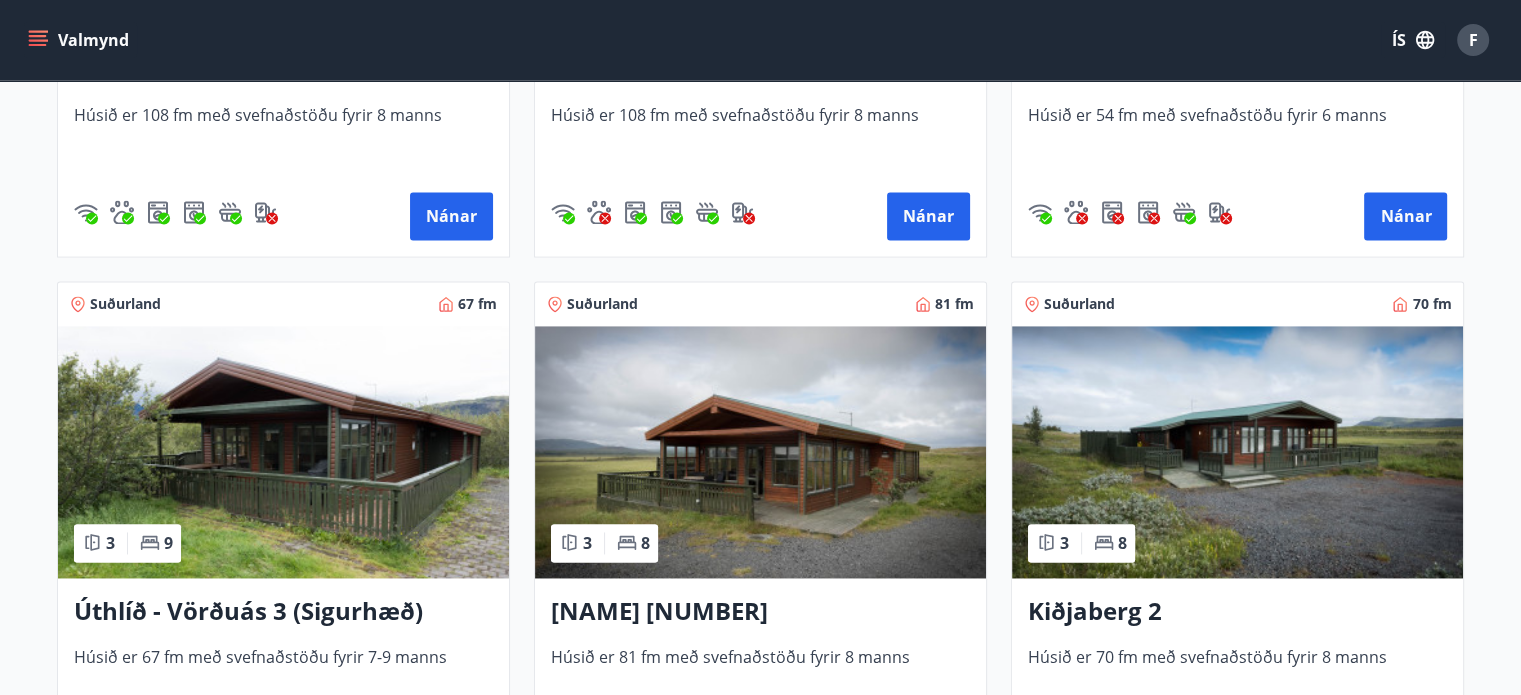 scroll, scrollTop: 3200, scrollLeft: 0, axis: vertical 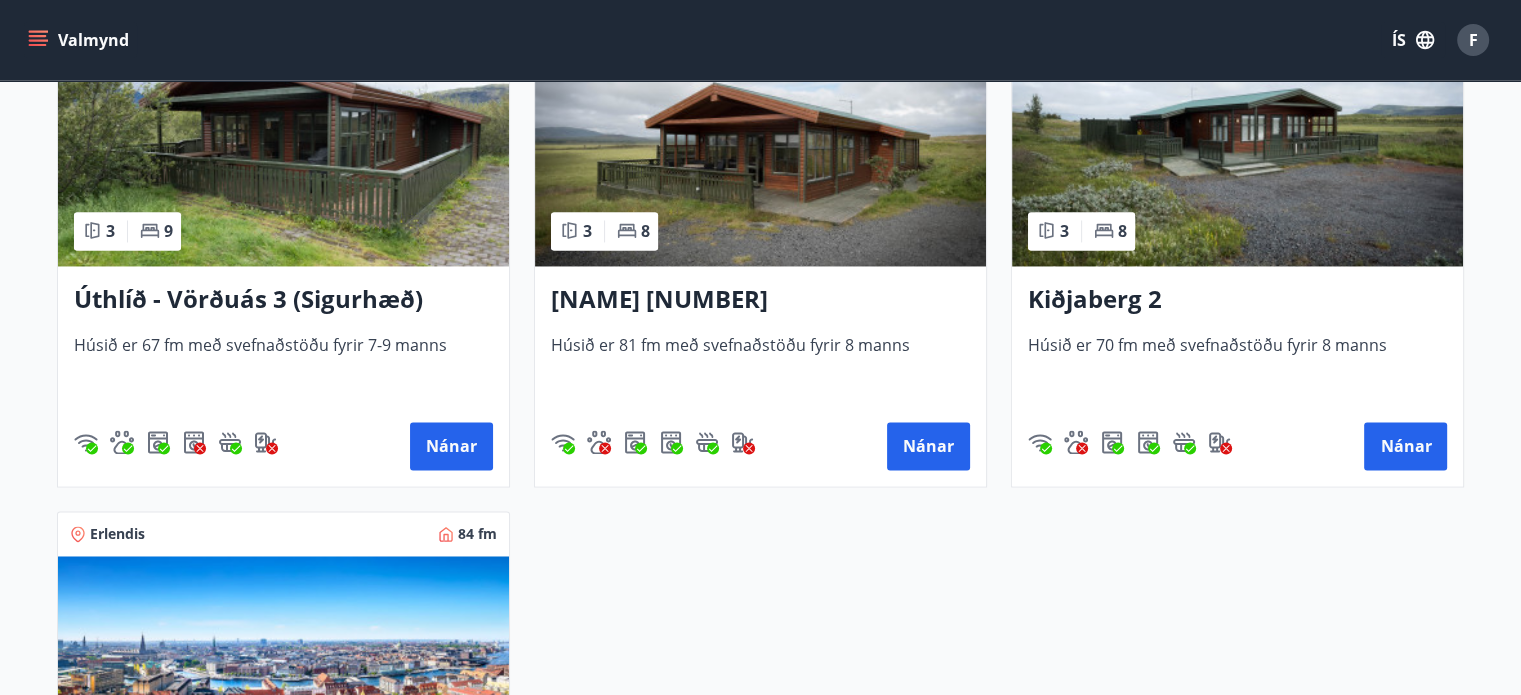 click at bounding box center [760, 140] 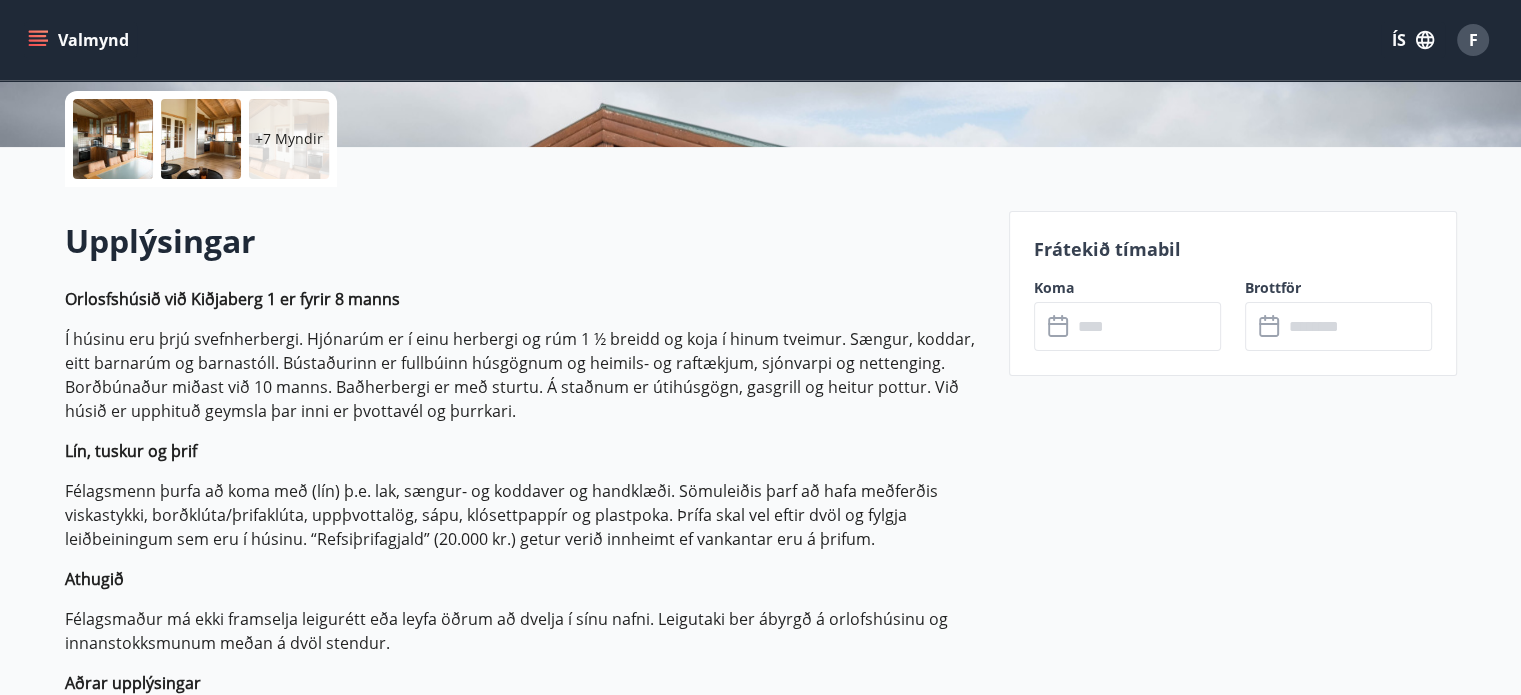 scroll, scrollTop: 500, scrollLeft: 0, axis: vertical 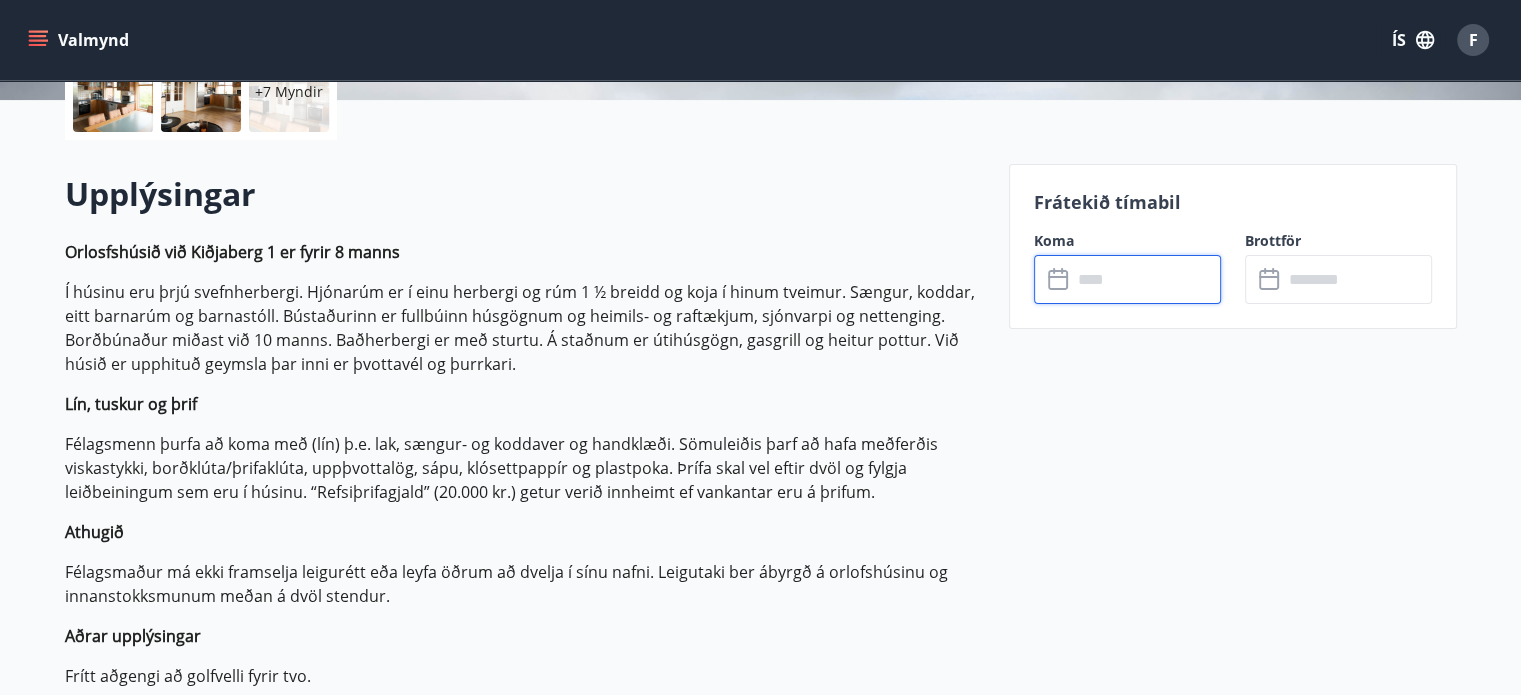 click at bounding box center [1146, 279] 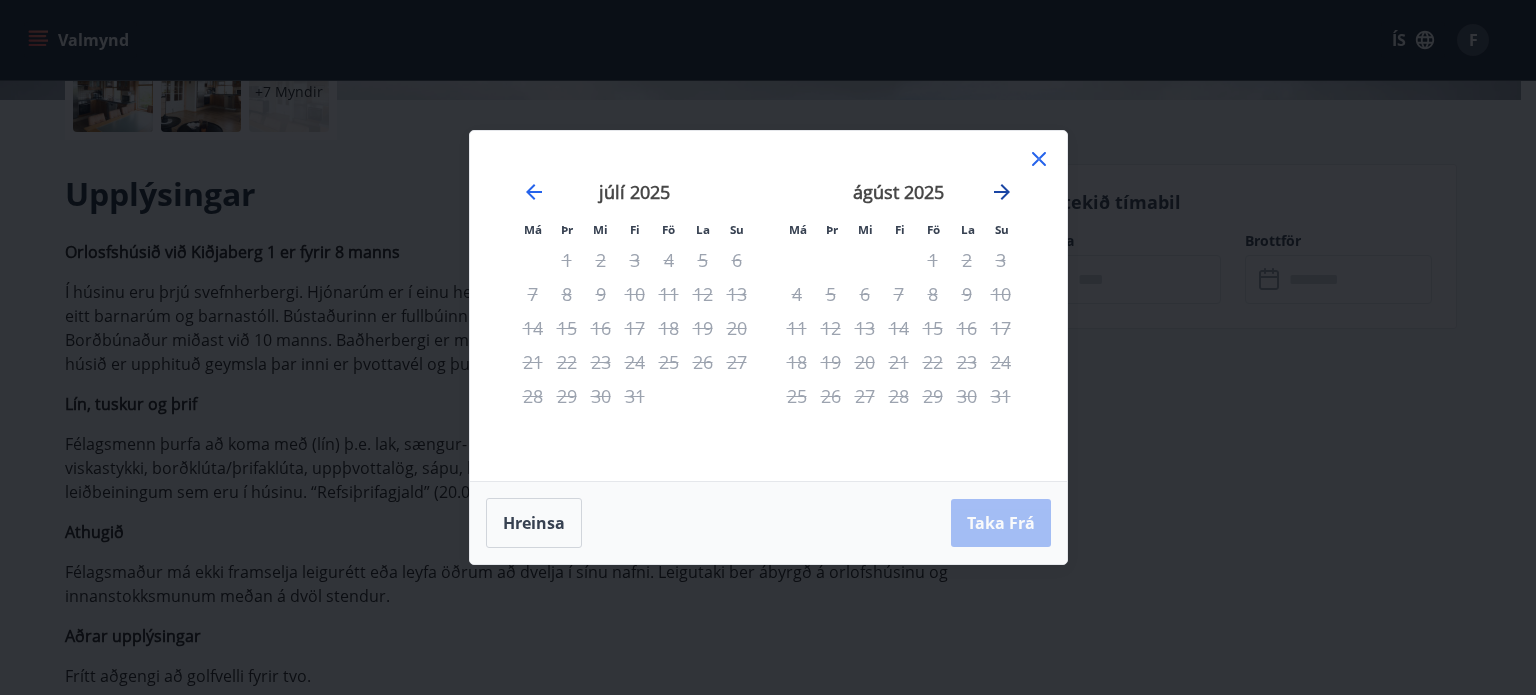 click 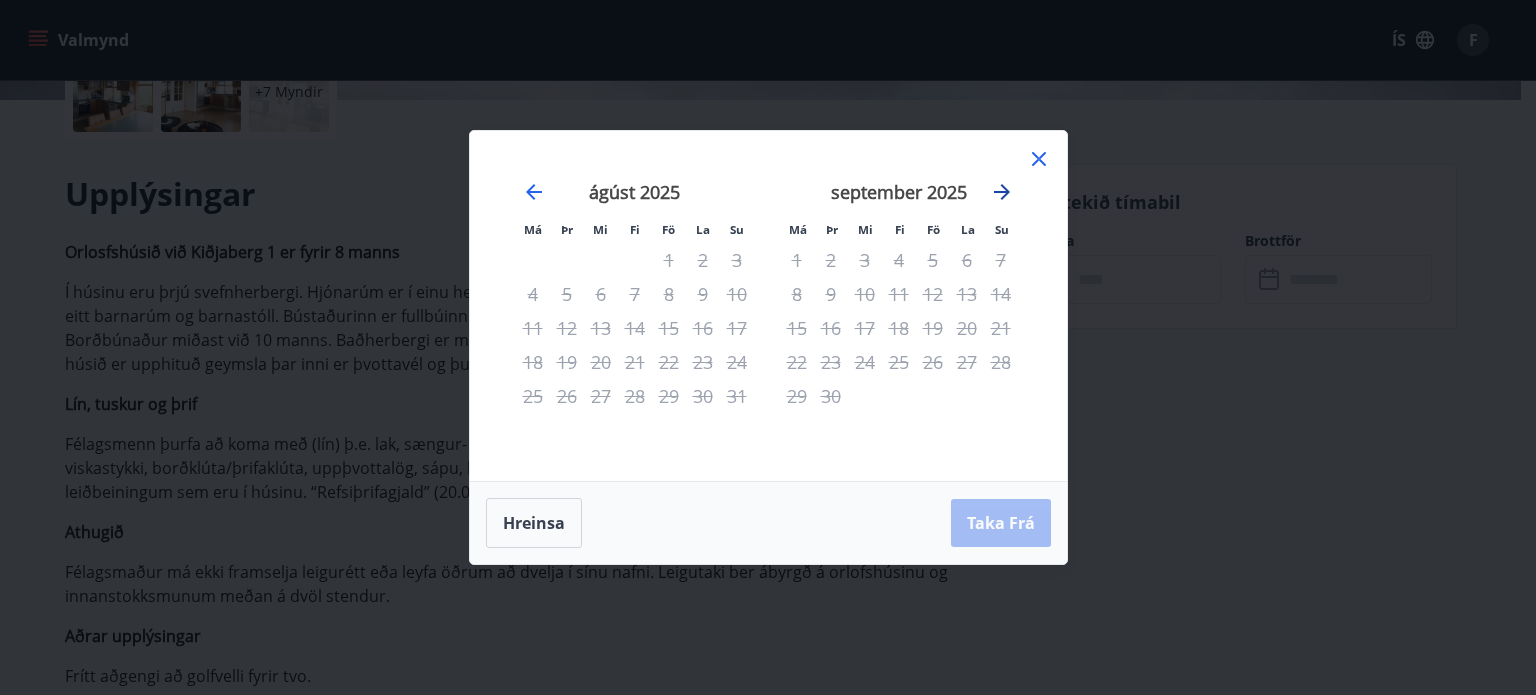 click 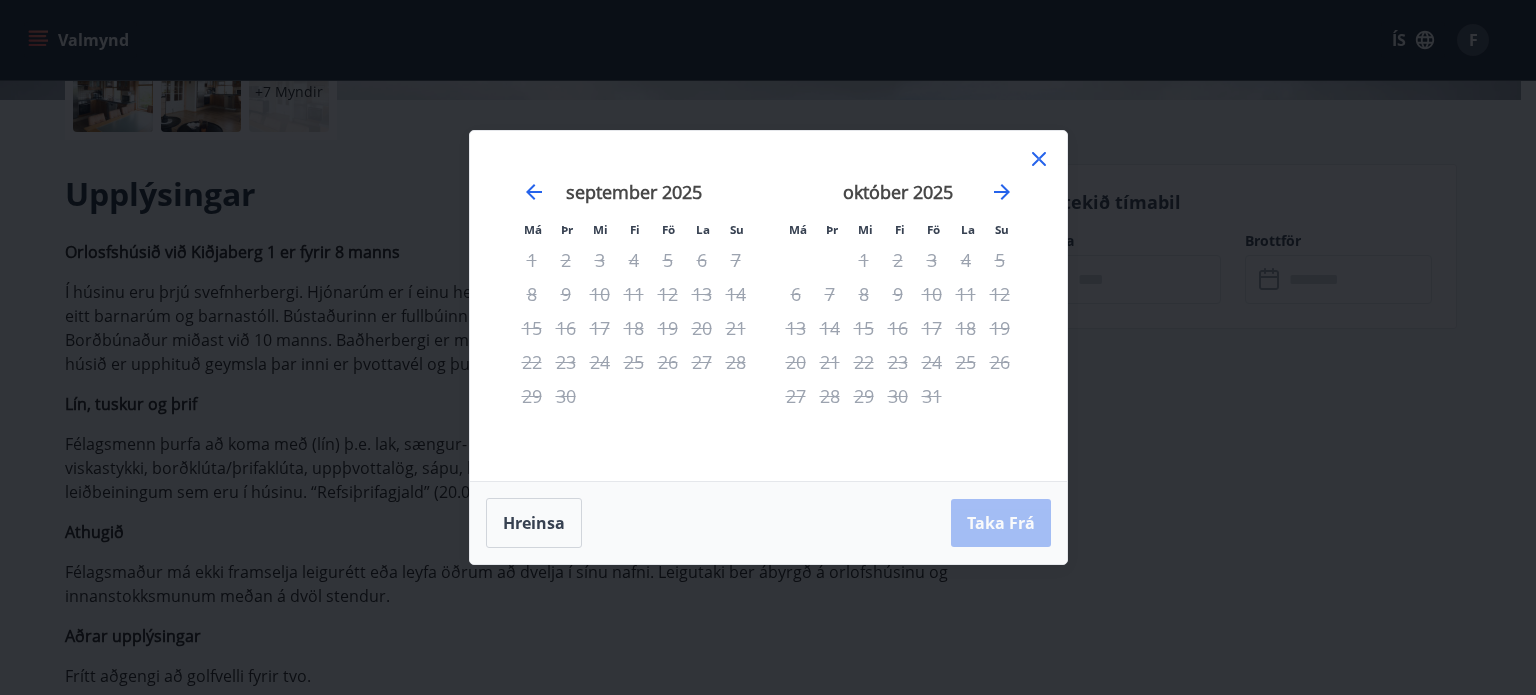 click on "Má Þr Mi Fi Fö La Su Má Þr Mi Fi Fö La Su júlí 2025 1 2 3 4 5 6 7 8 9 10 11 12 13 14 15 16 17 18 19 20 21 22 23 24 25 26 27 28 29 30 31 ágúst 2025 1 2 3 4 5 6 7 8 9 10 11 12 13 14 15 16 17 18 19 20 21 22 23 24 25 26 27 28 29 30 31 september 2025 1 2 3 4 5 6 7 8 9 10 11 12 13 14 15 16 17 18 19 20 21 22 23 24 25 26 27 28 29 30 október 2025 1 2 3 4 5 6 7 8 9 10 11 12 13 14 15 16 17 18 19 20 21 22 23 24 25 26 27 28 29 30 31 Hreinsa Taka Frá" at bounding box center [768, 347] 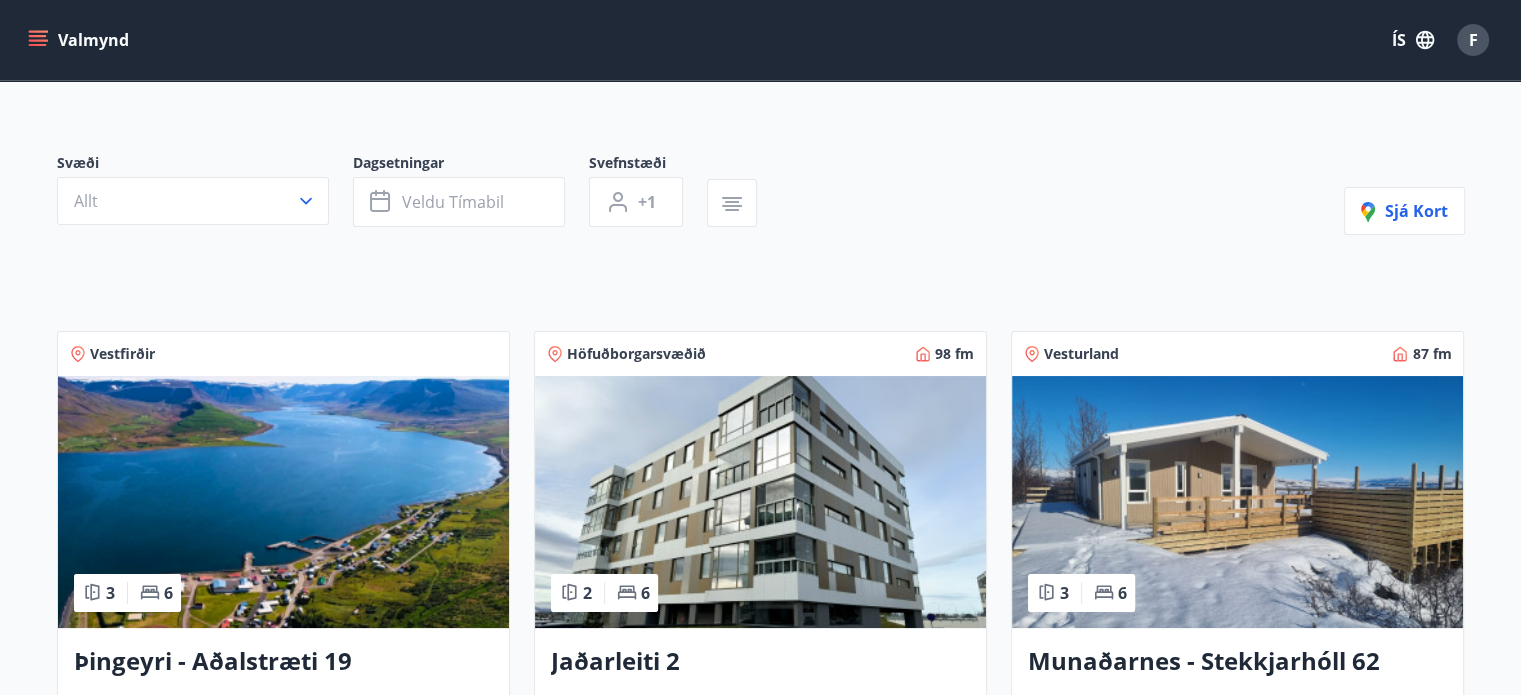 scroll, scrollTop: 0, scrollLeft: 0, axis: both 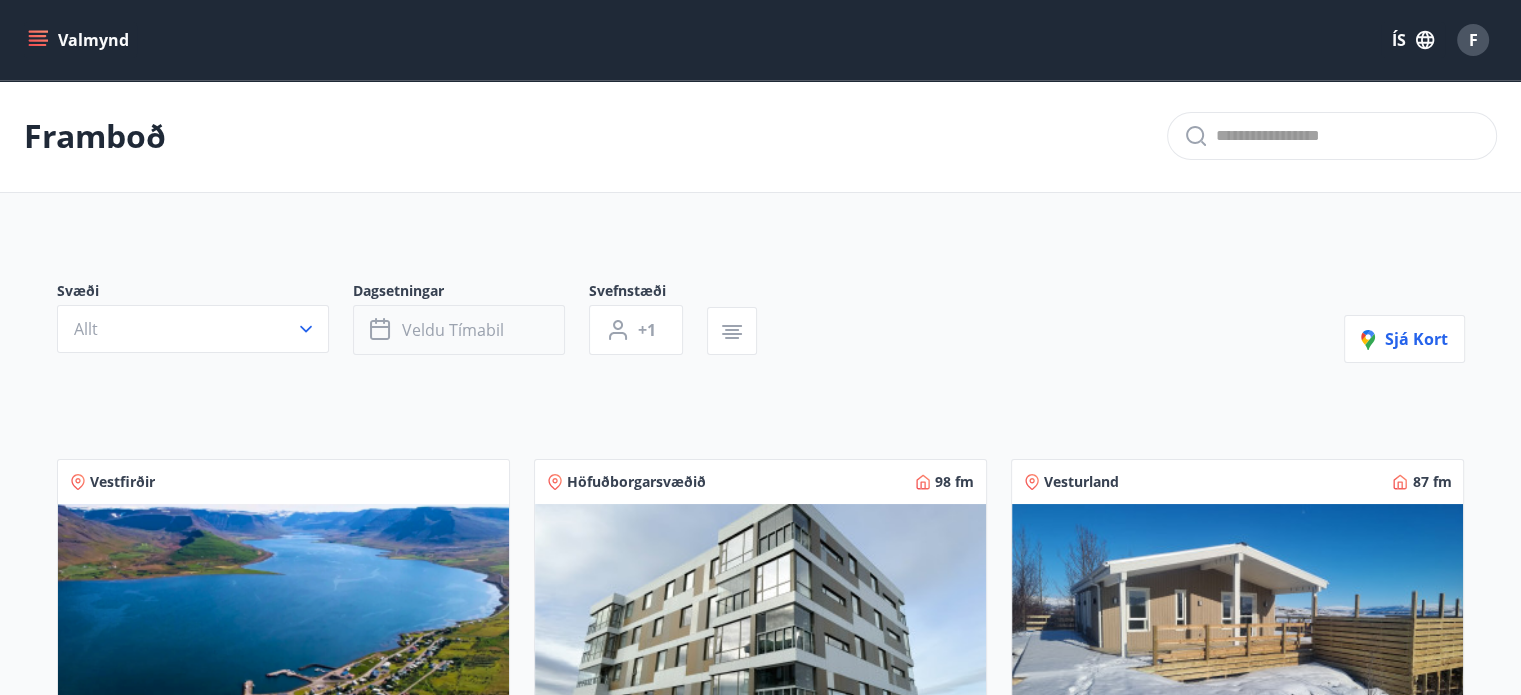 click on "Veldu tímabil" at bounding box center [453, 330] 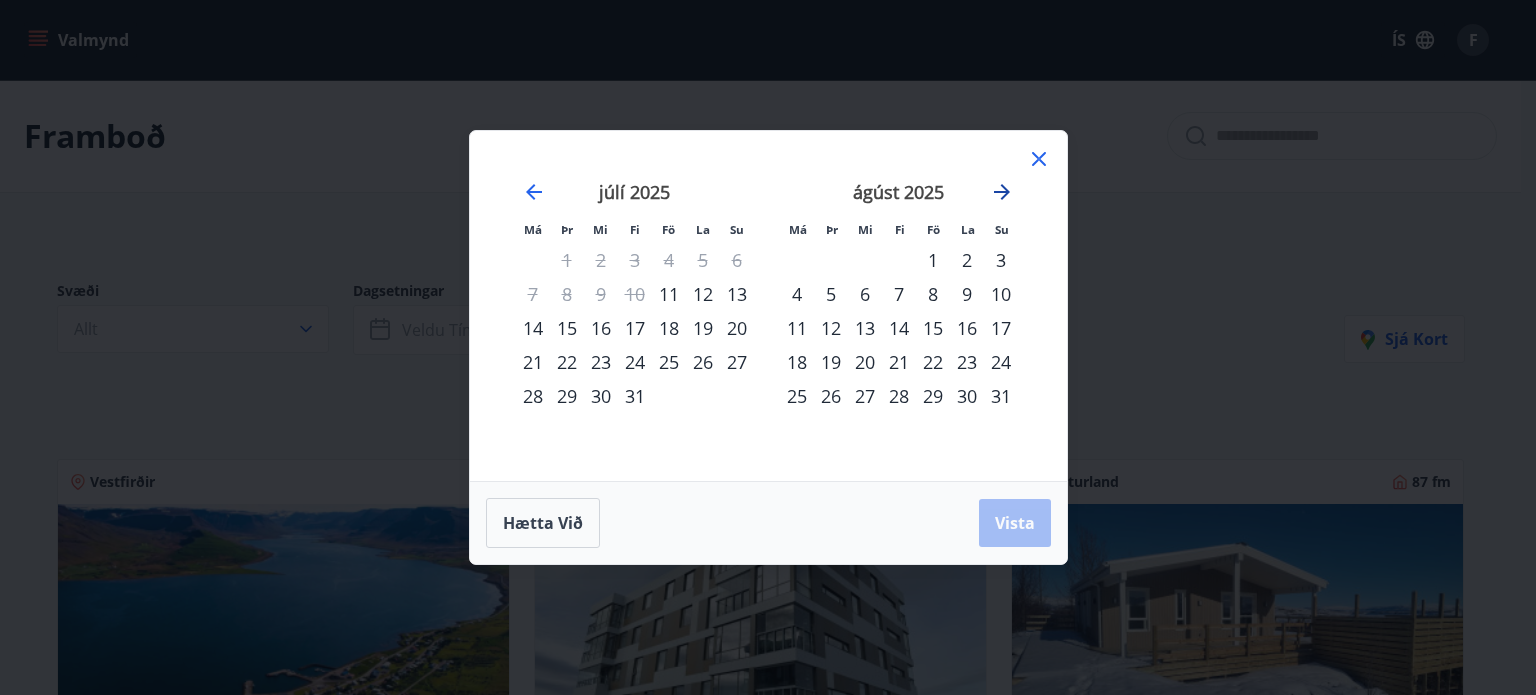 click 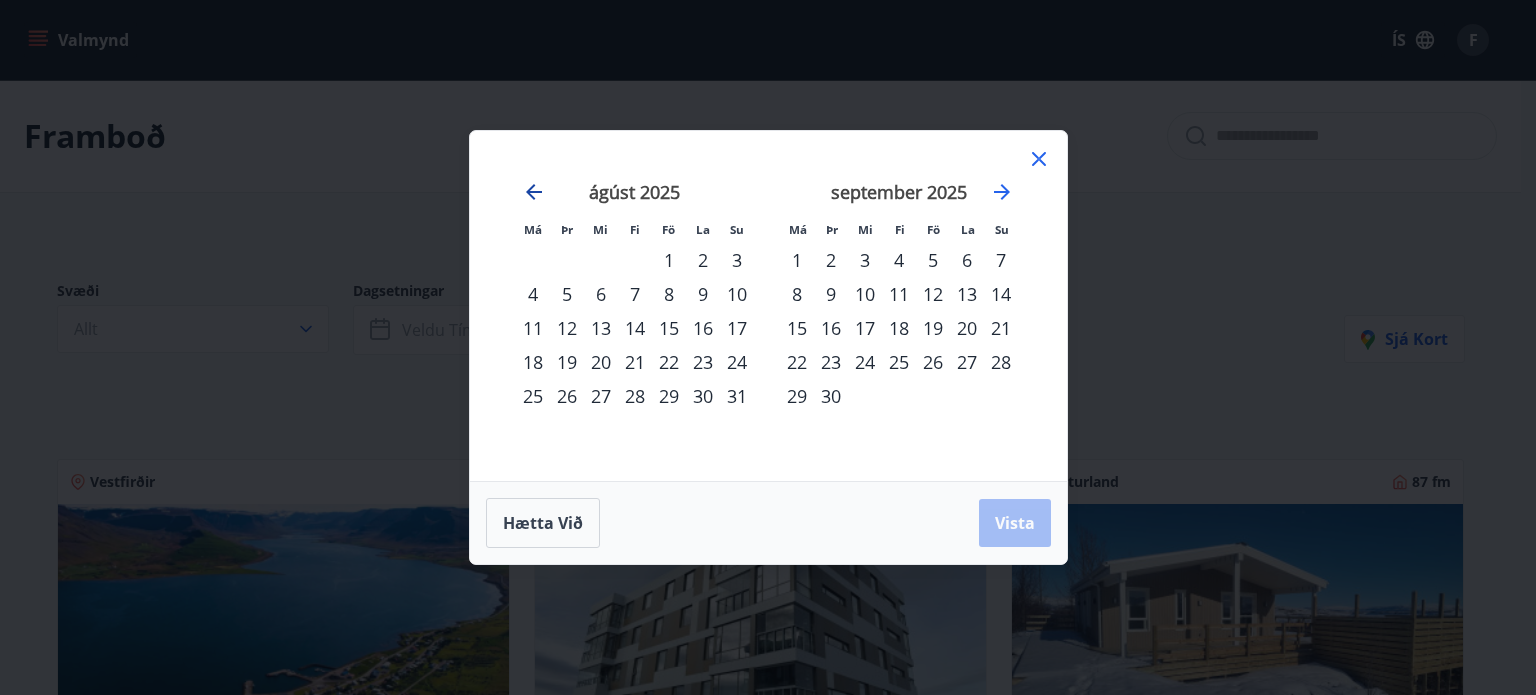 click 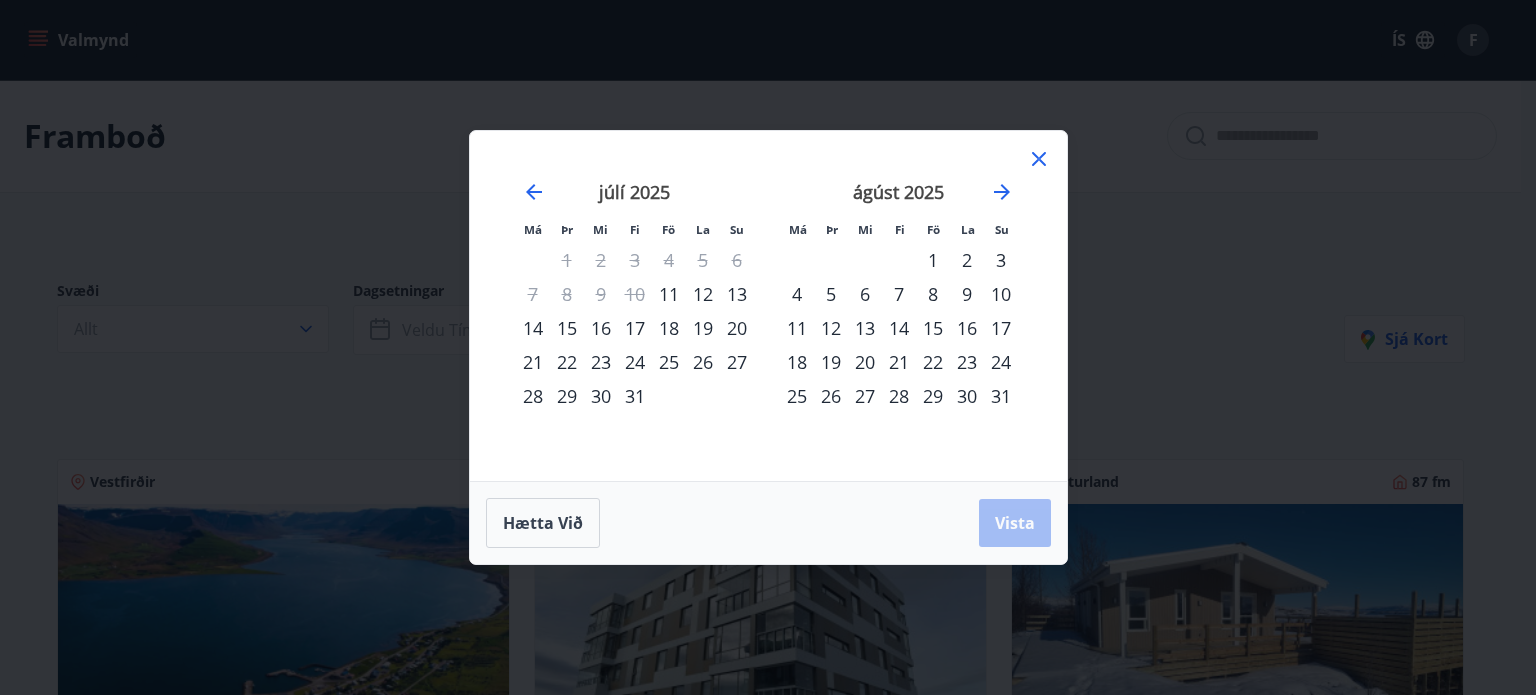 click on "28" at bounding box center [533, 396] 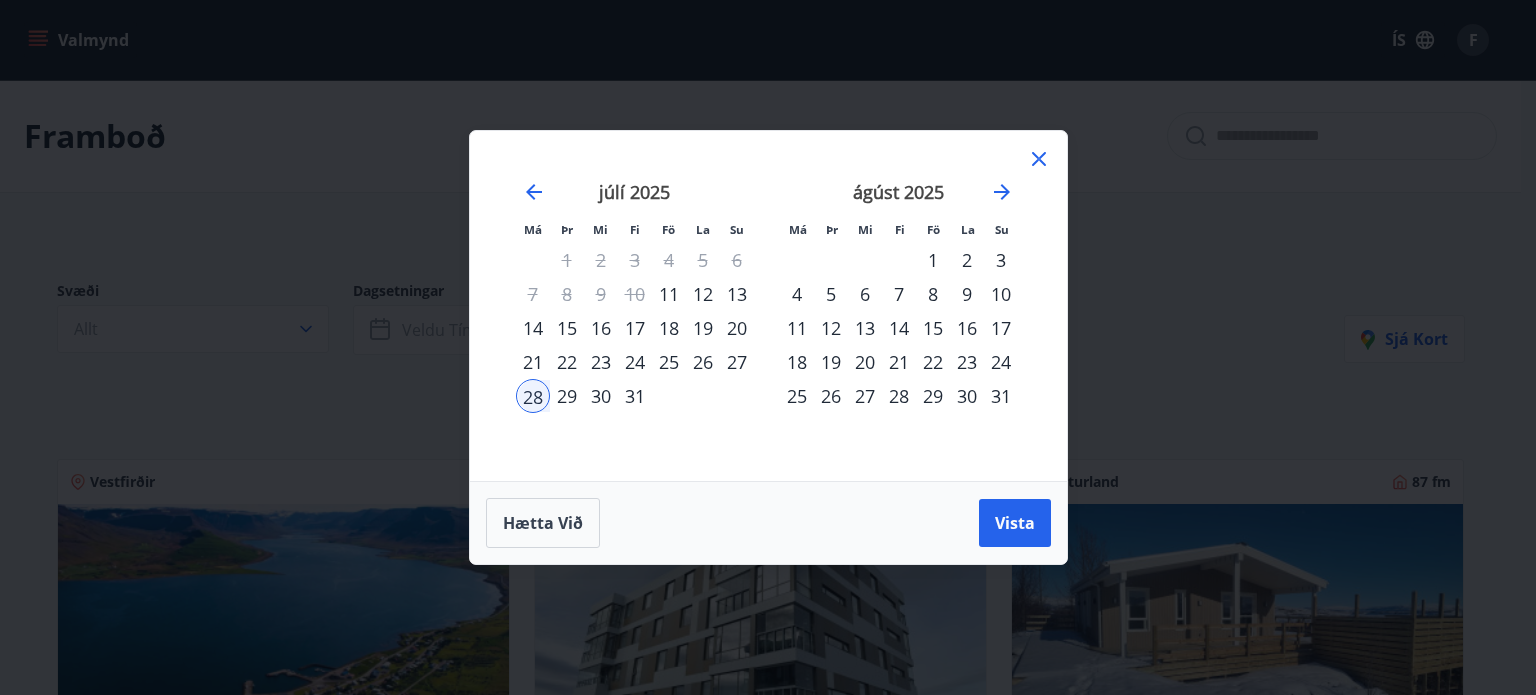 click on "17" at bounding box center (1001, 328) 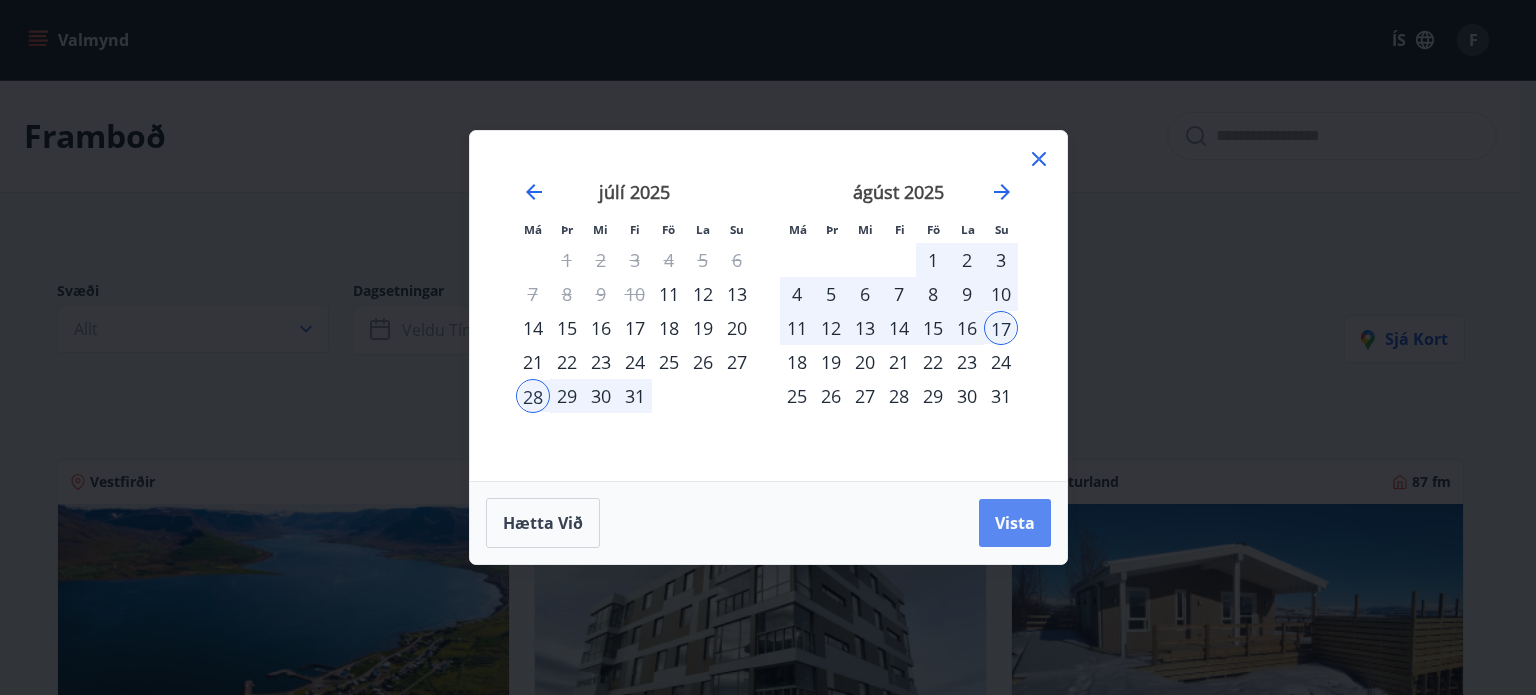 click on "Vista" at bounding box center [1015, 523] 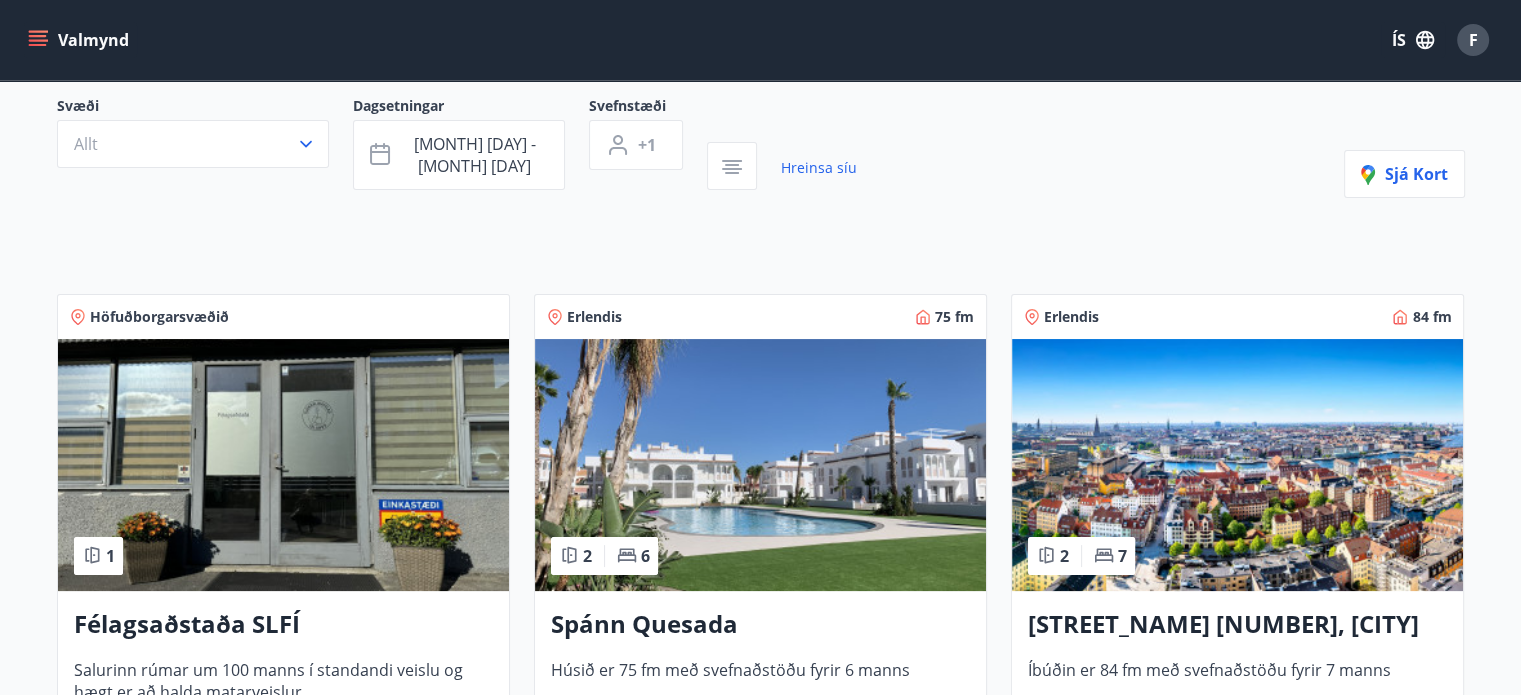 scroll, scrollTop: 0, scrollLeft: 0, axis: both 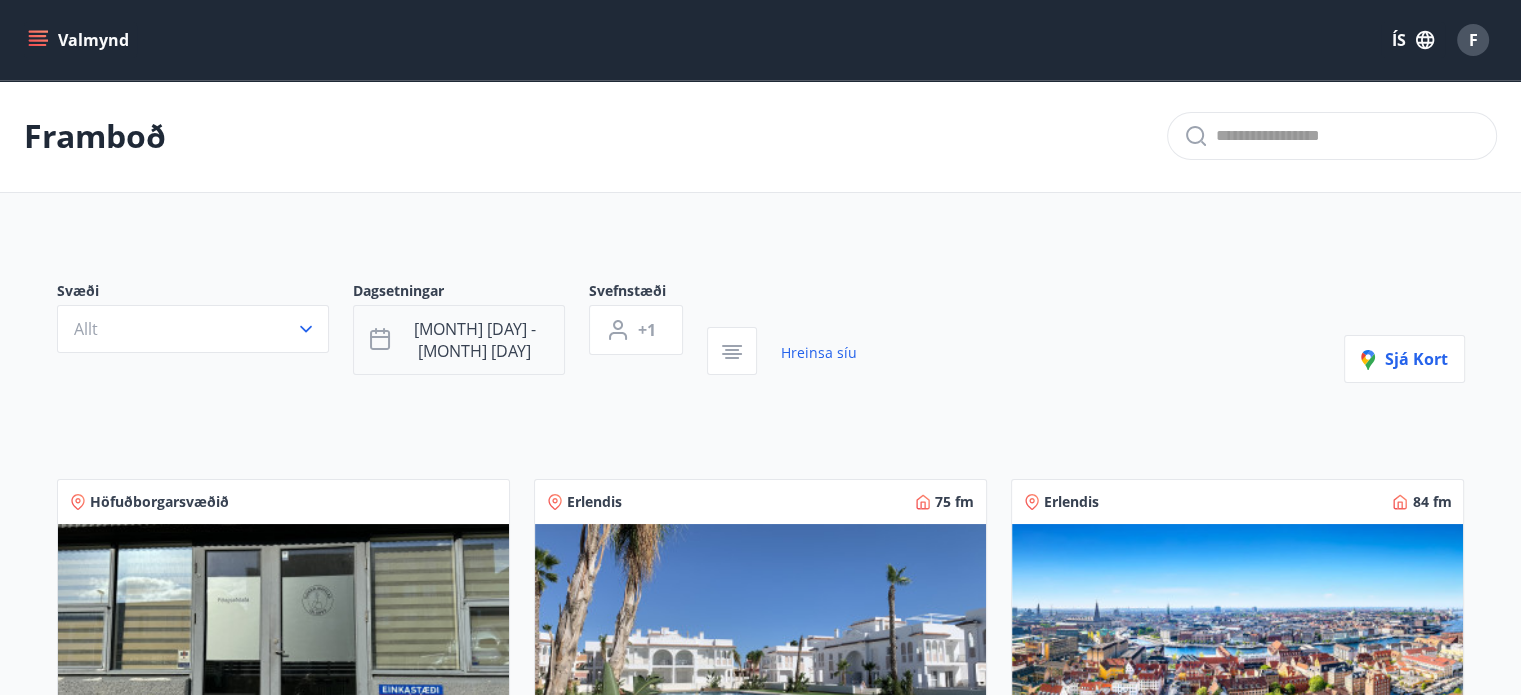 click on "júl 28 - ágú 17" at bounding box center (459, 340) 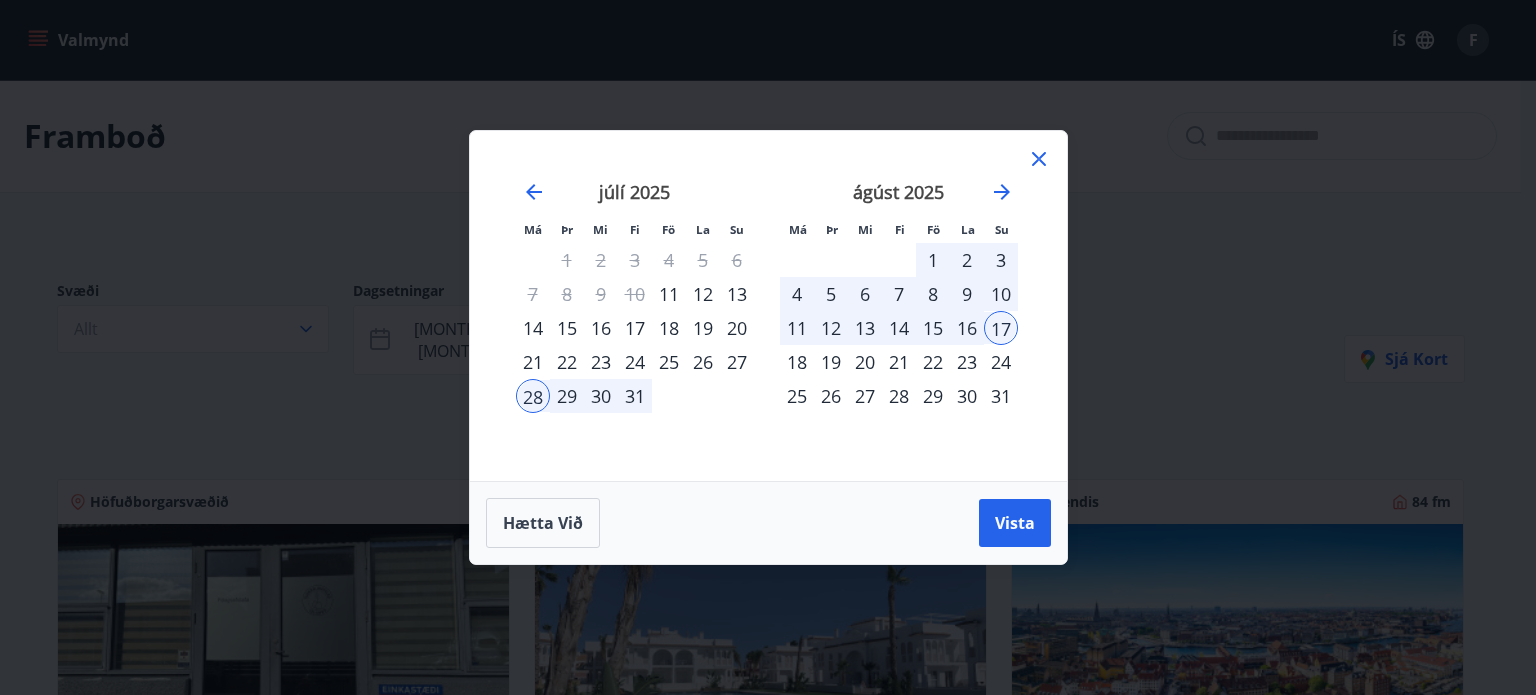 click on "ágúst 2025 1 2 3 4 5 6 7 8 9 10 11 12 13 14 15 16 17 18 19 20 21 22 23 24 25 26 27 28 29 30 31" at bounding box center (899, 319) 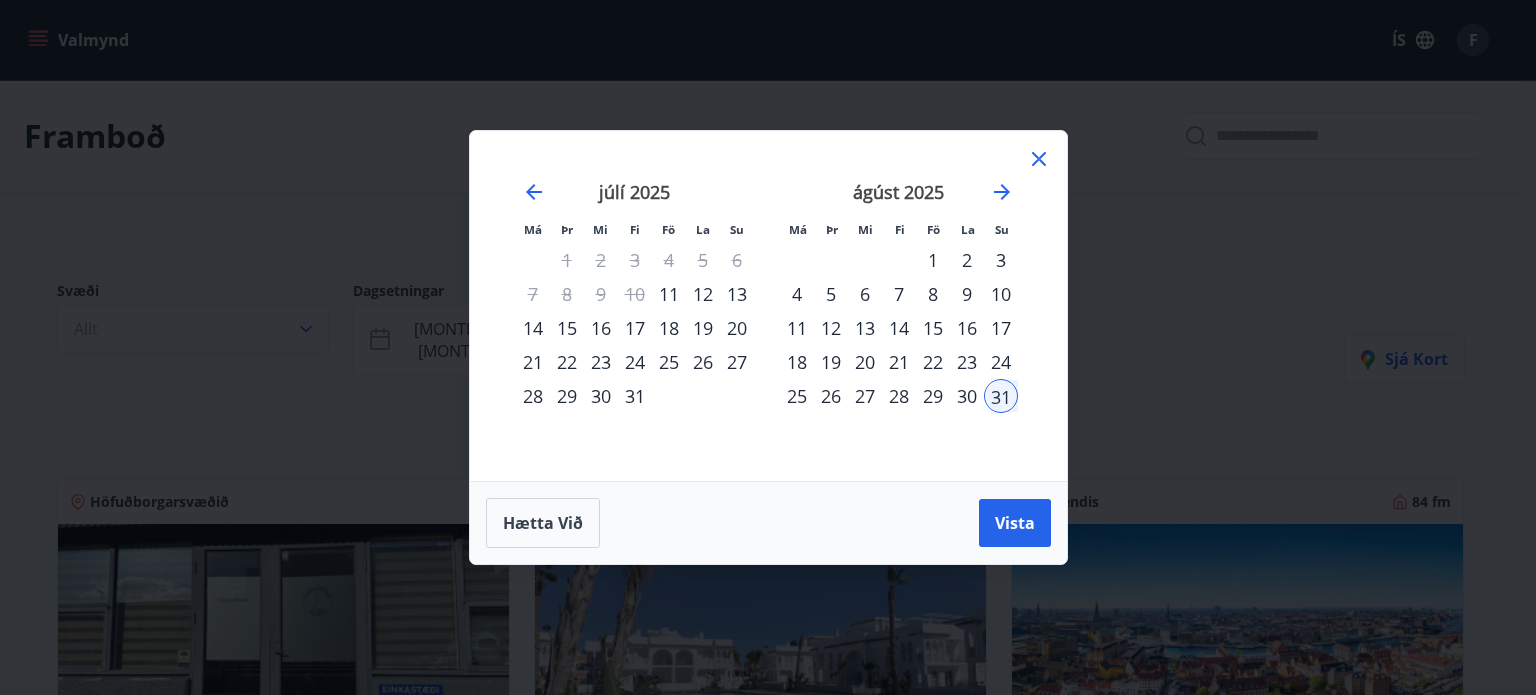 click on "28" at bounding box center (533, 396) 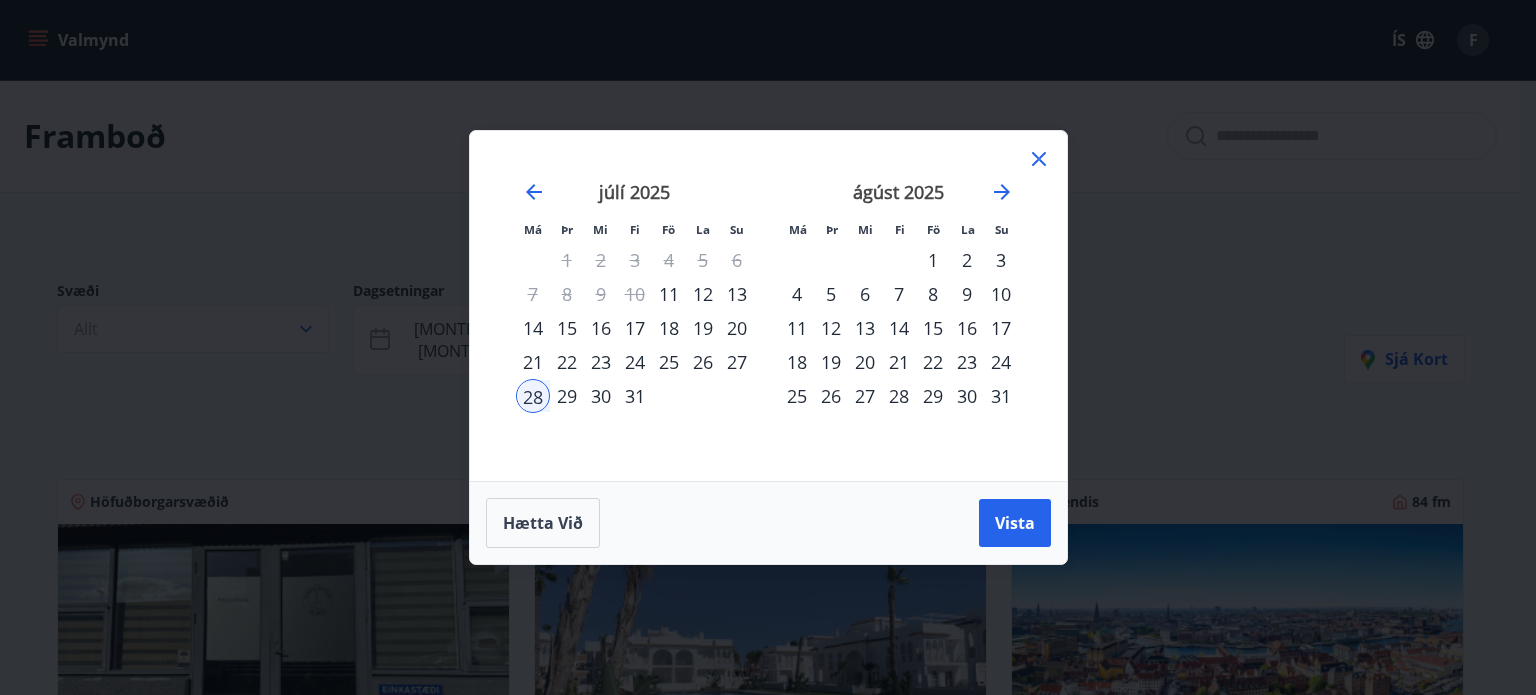 click on "31" at bounding box center [1001, 396] 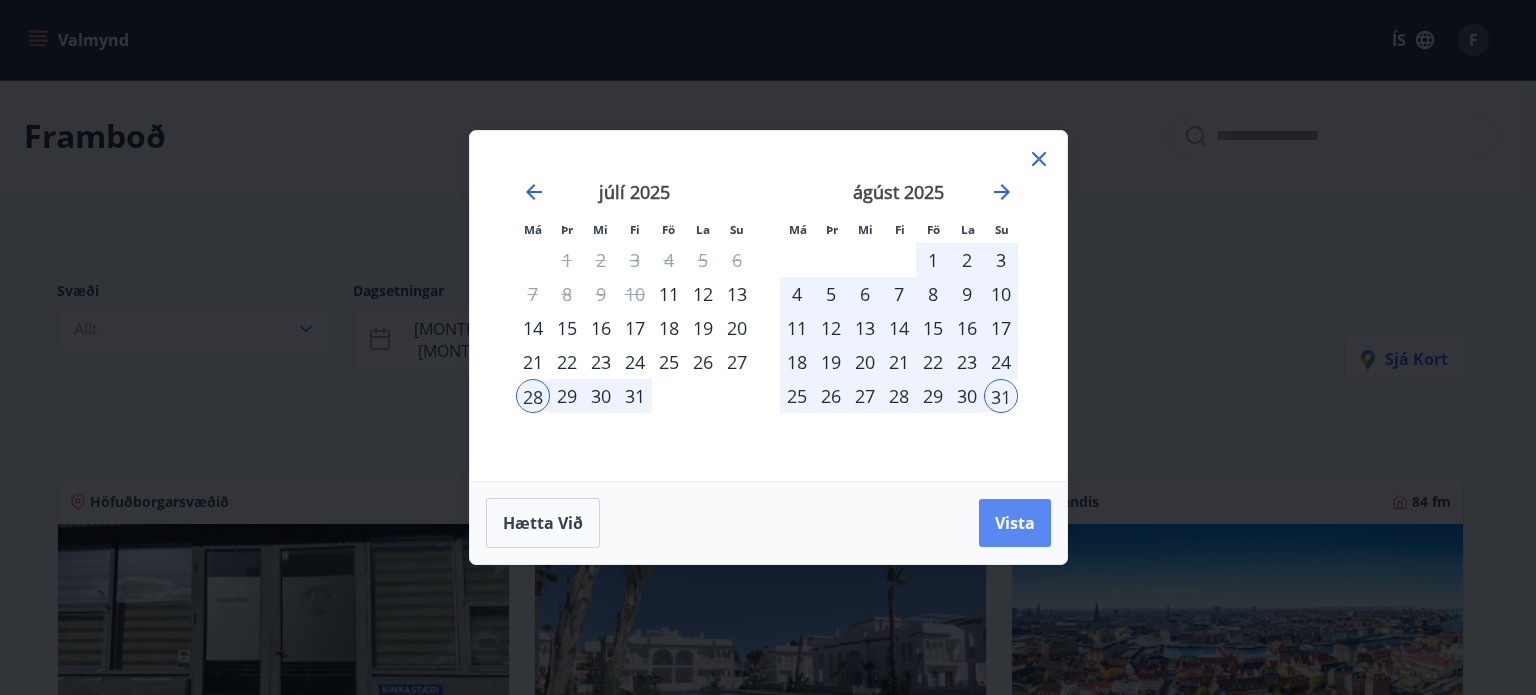 click on "Vista" at bounding box center (1015, 523) 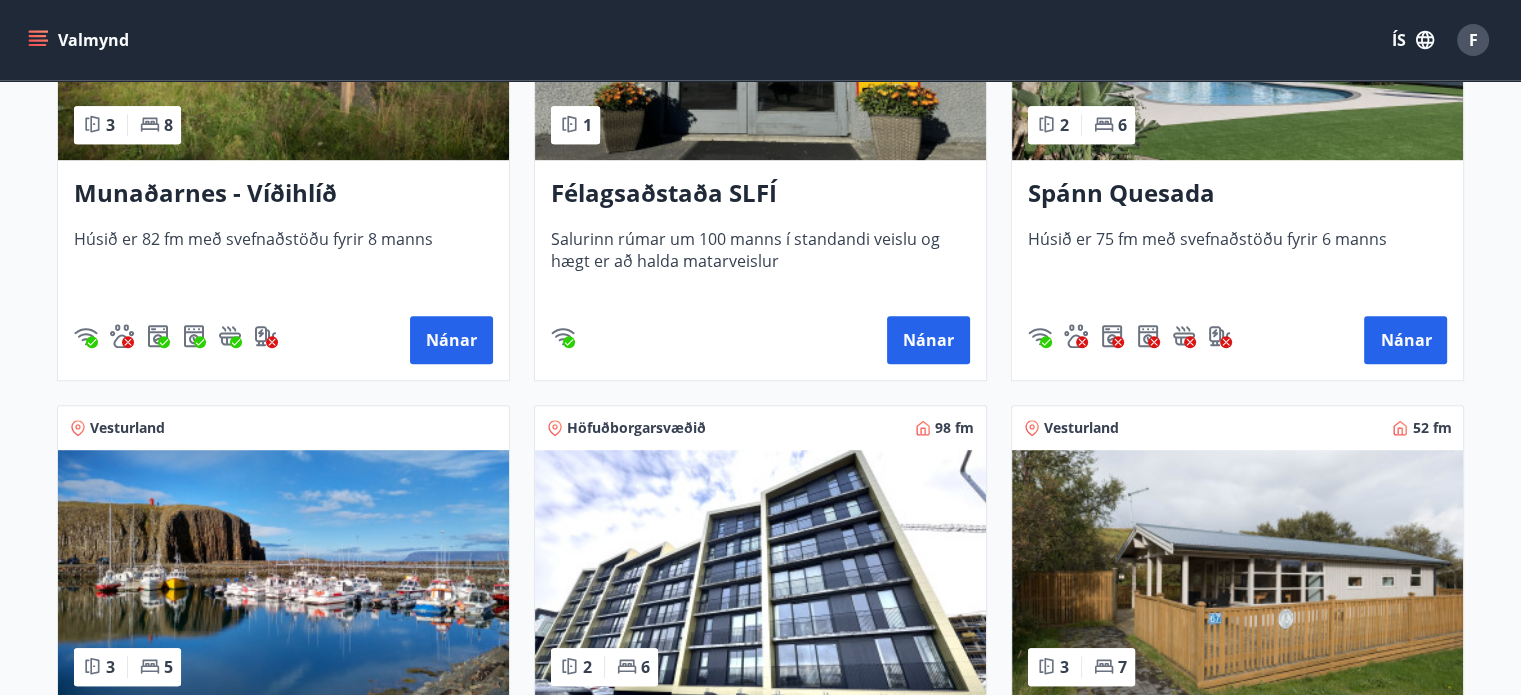 scroll, scrollTop: 1444, scrollLeft: 0, axis: vertical 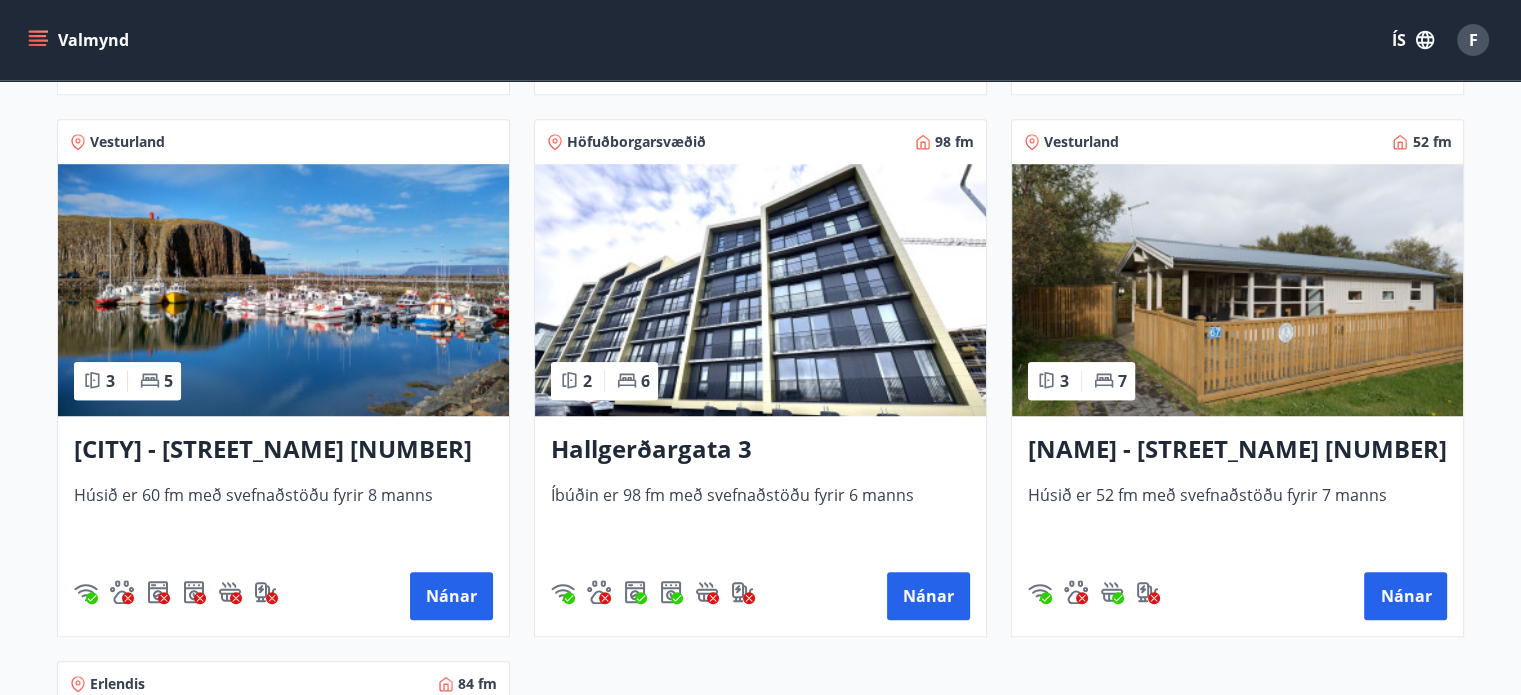 click at bounding box center [1237, 290] 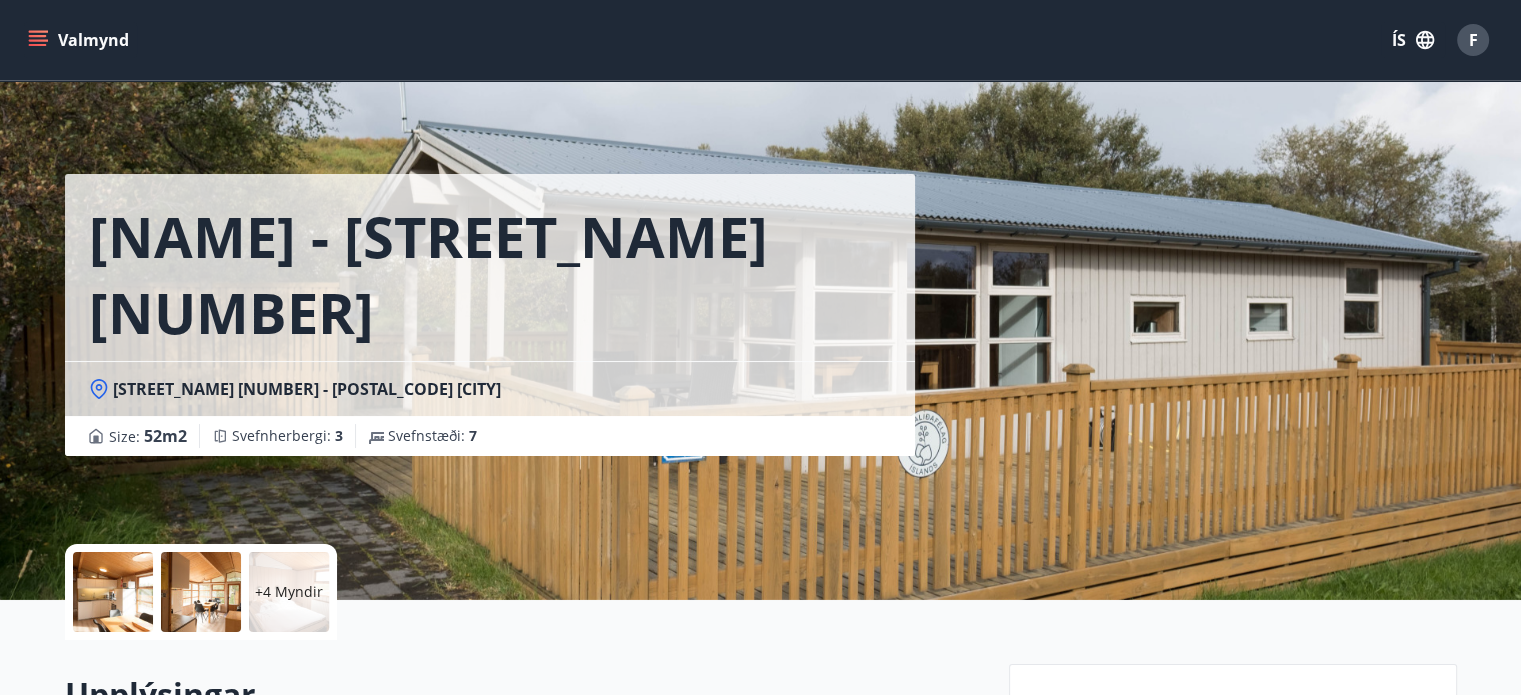 scroll, scrollTop: 600, scrollLeft: 0, axis: vertical 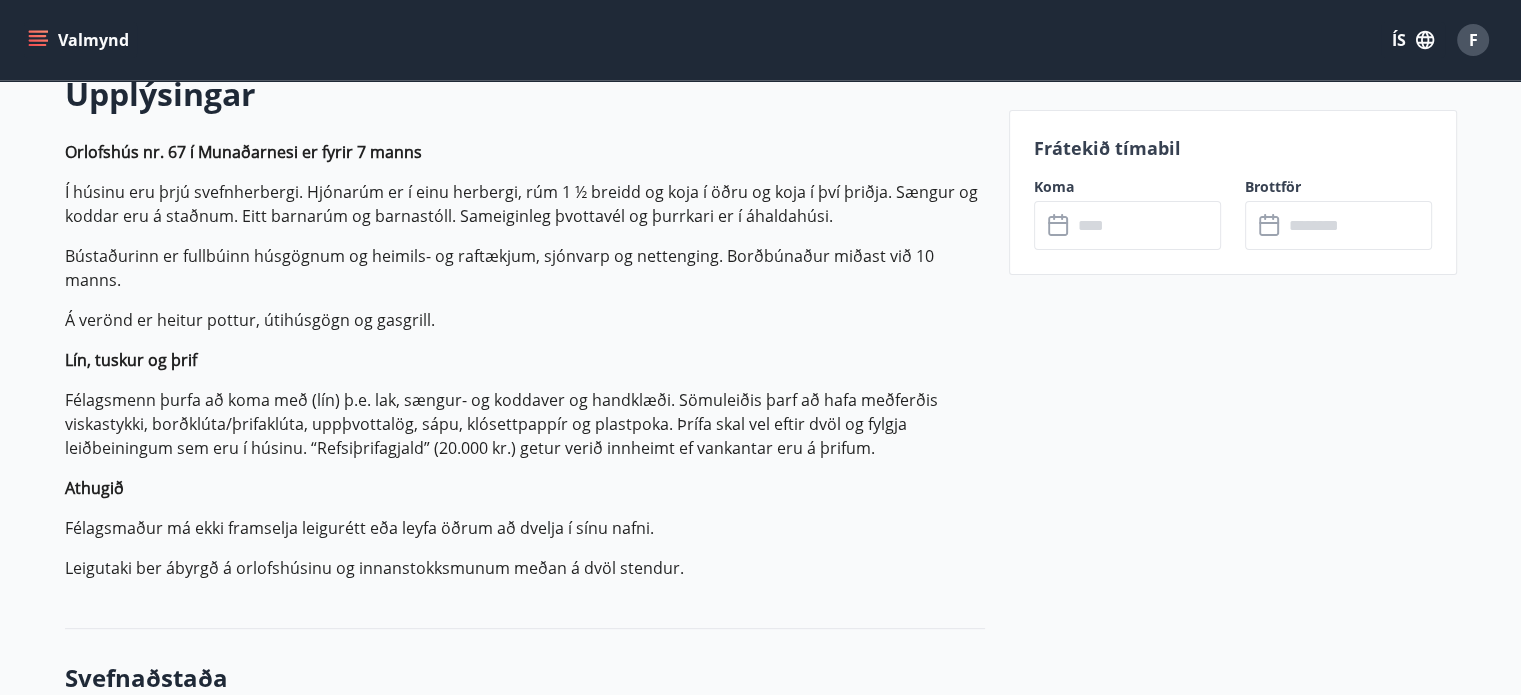 click at bounding box center [1146, 225] 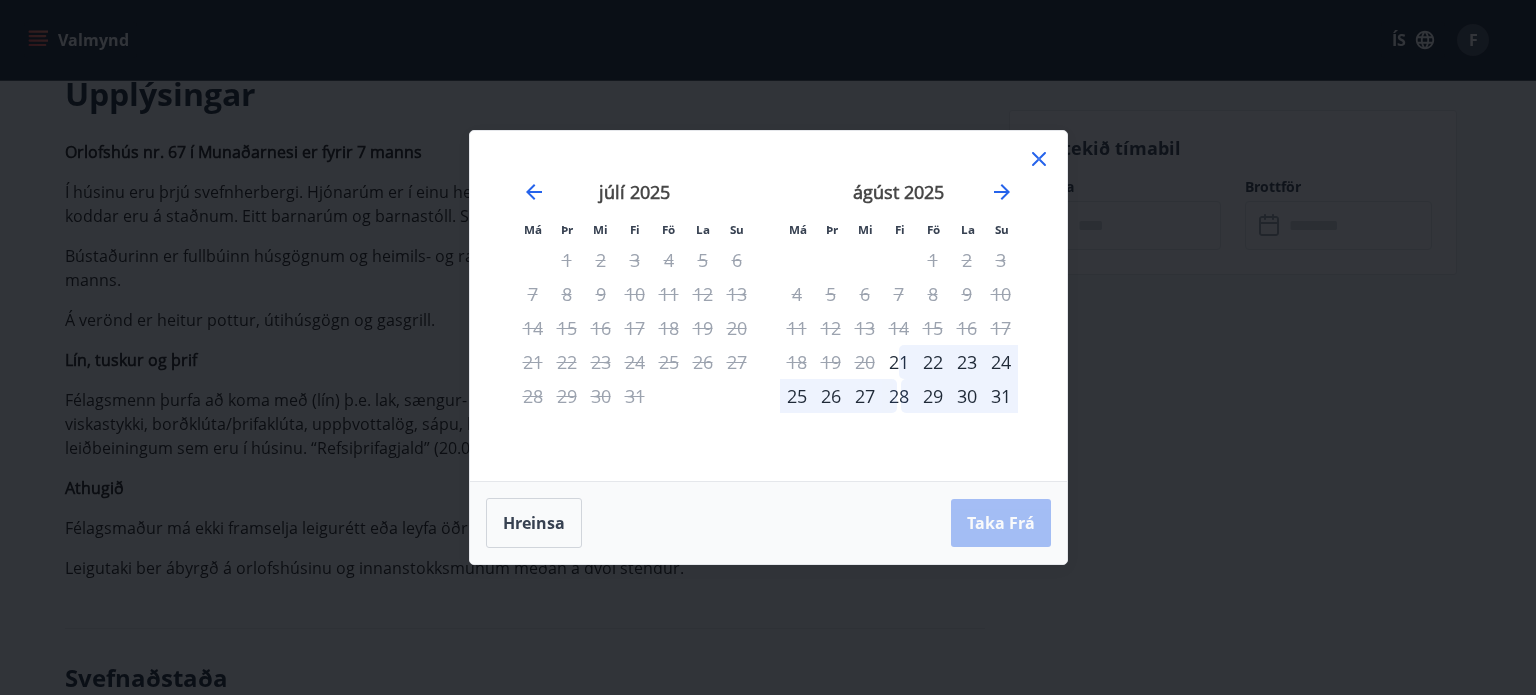 click 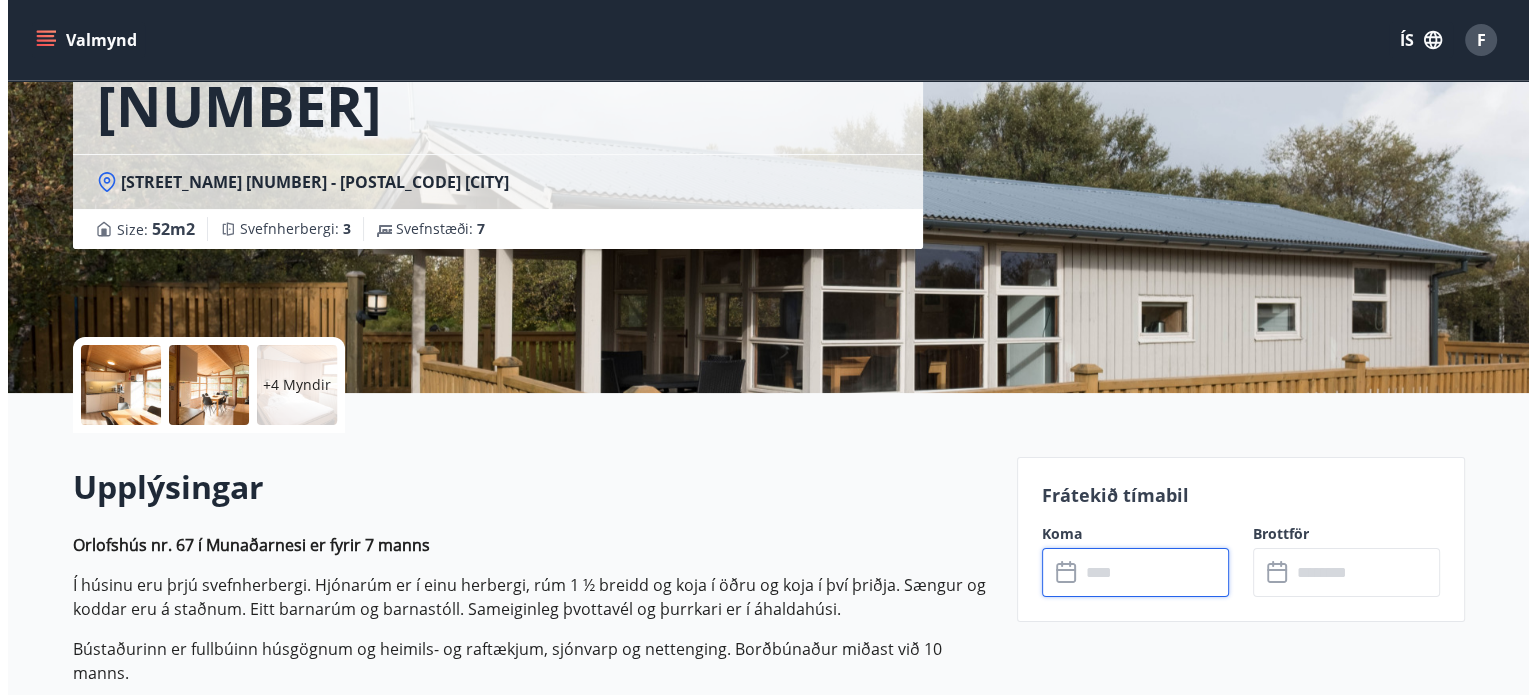 scroll, scrollTop: 0, scrollLeft: 0, axis: both 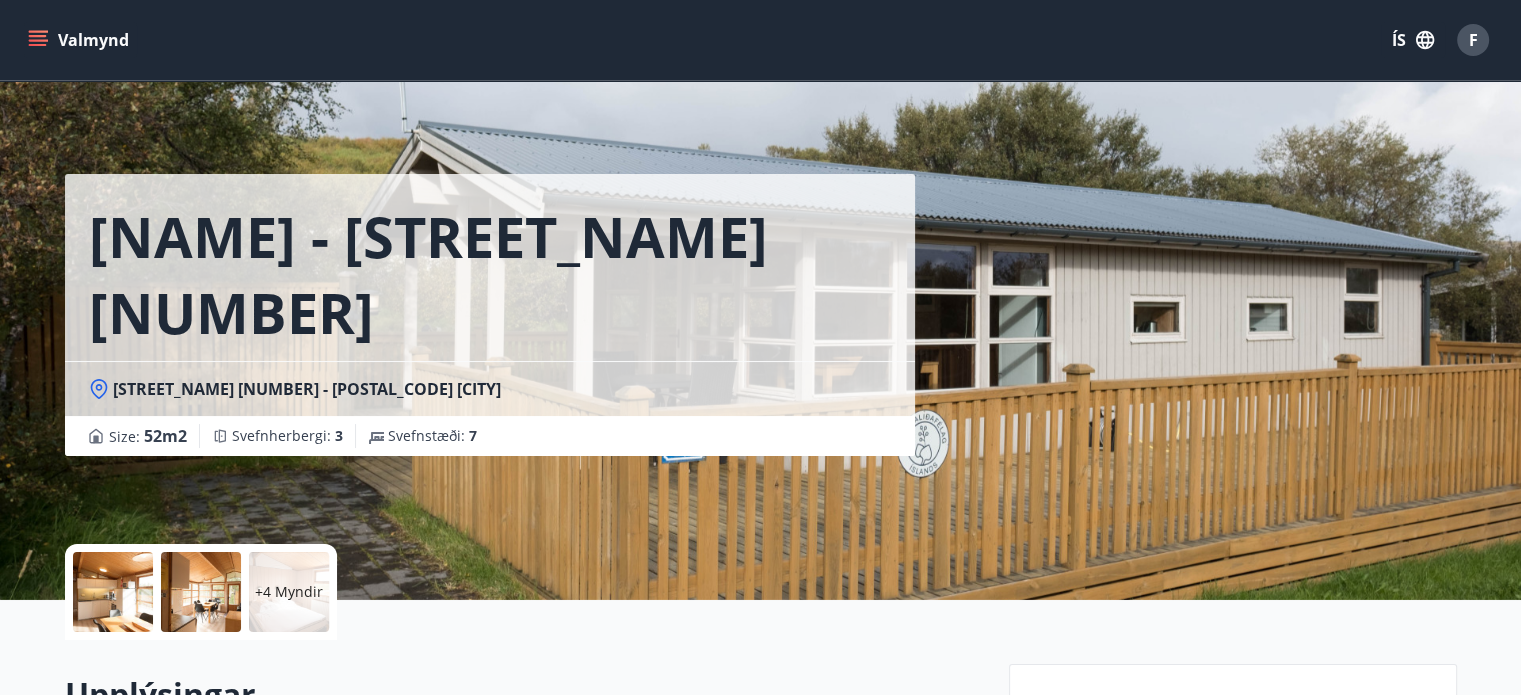 click at bounding box center [113, 592] 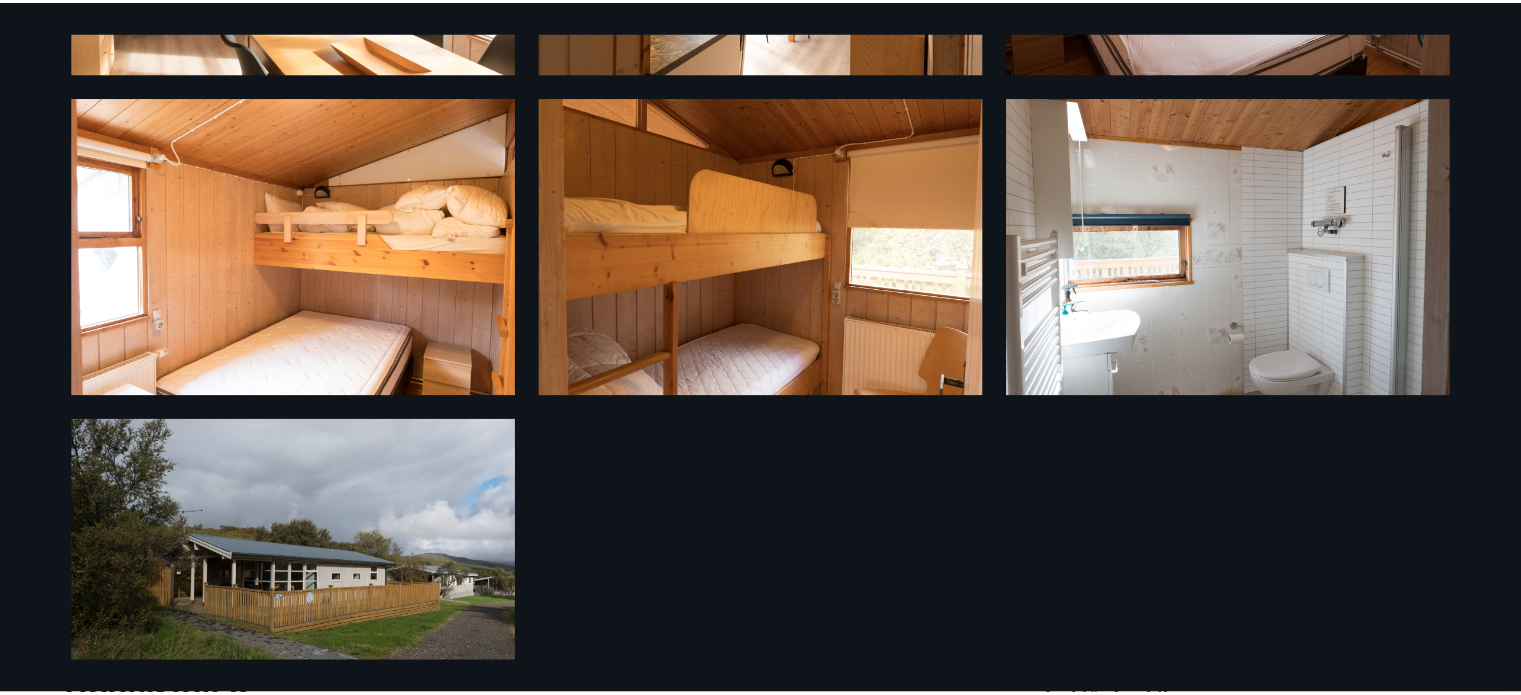 scroll, scrollTop: 723, scrollLeft: 0, axis: vertical 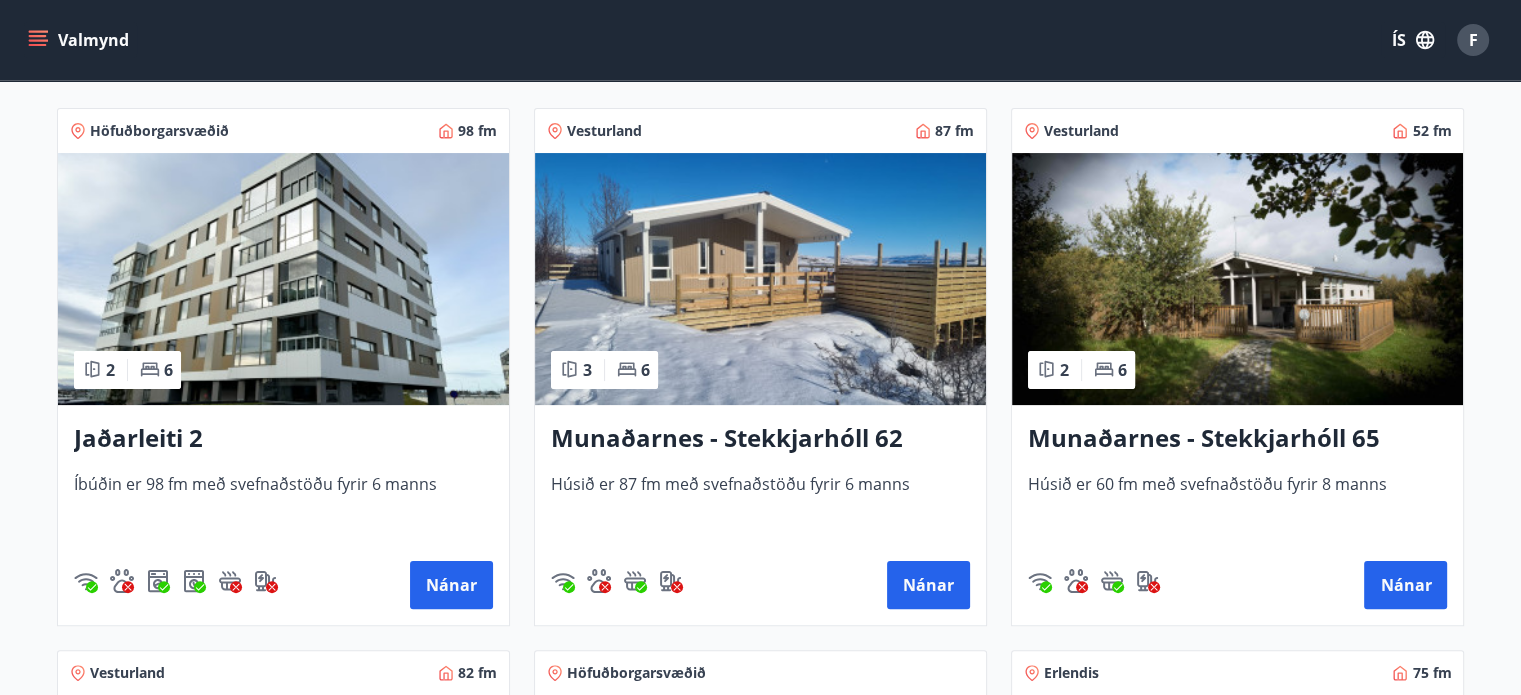 click at bounding box center [760, 279] 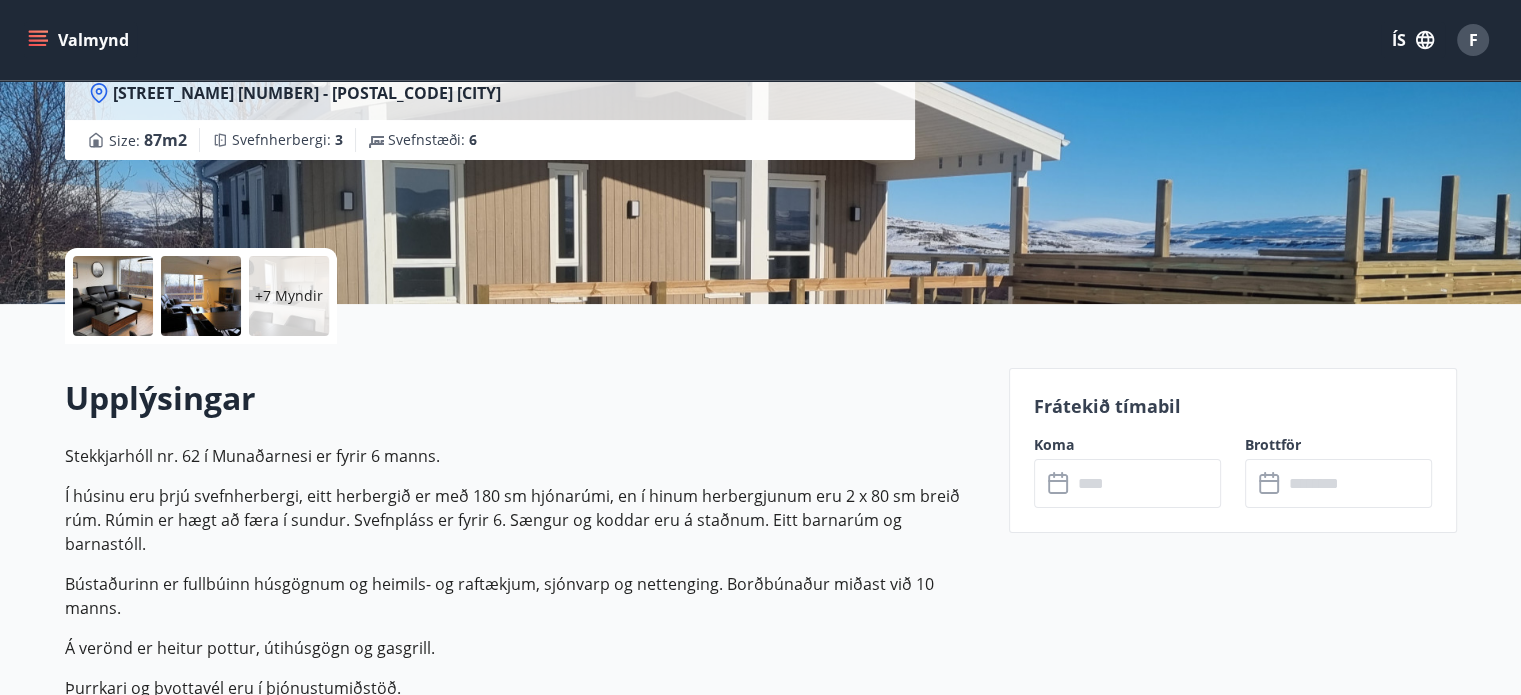 scroll, scrollTop: 300, scrollLeft: 0, axis: vertical 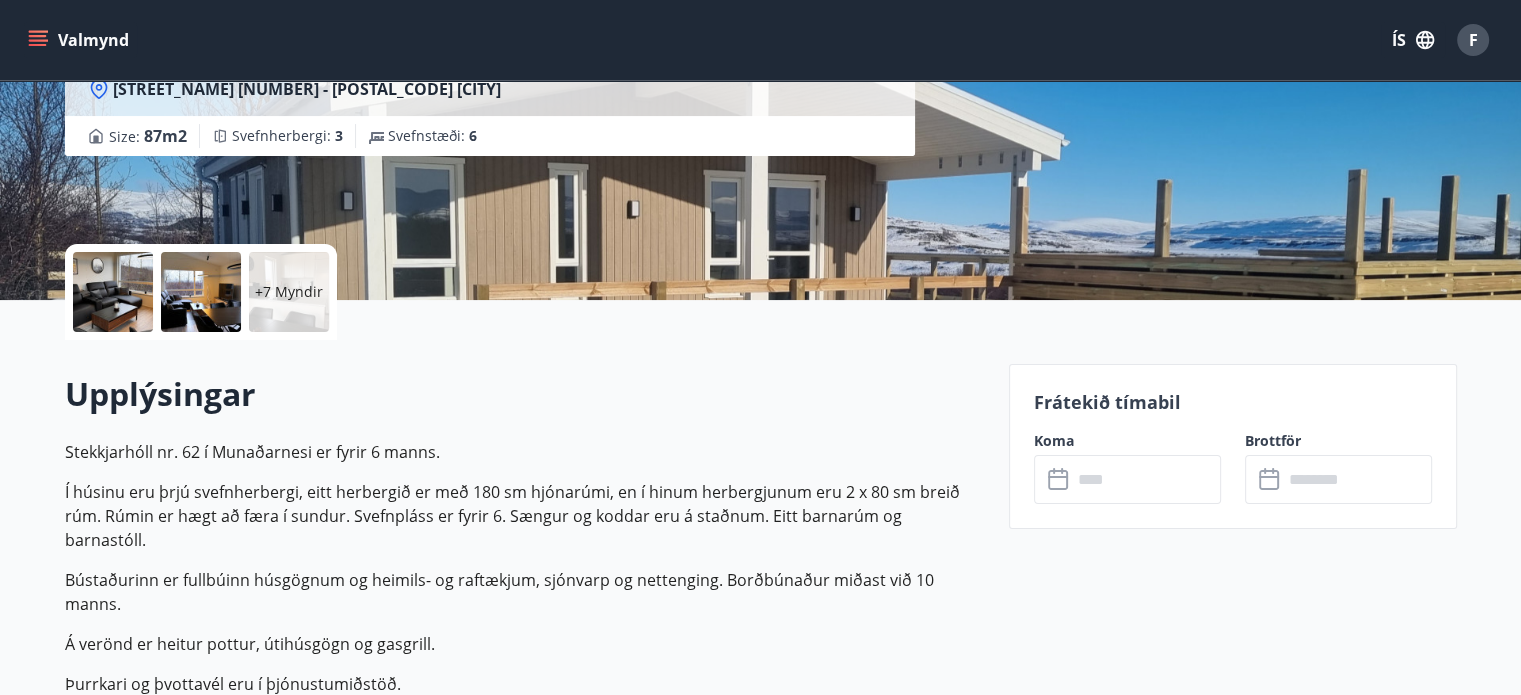 click at bounding box center [1146, 479] 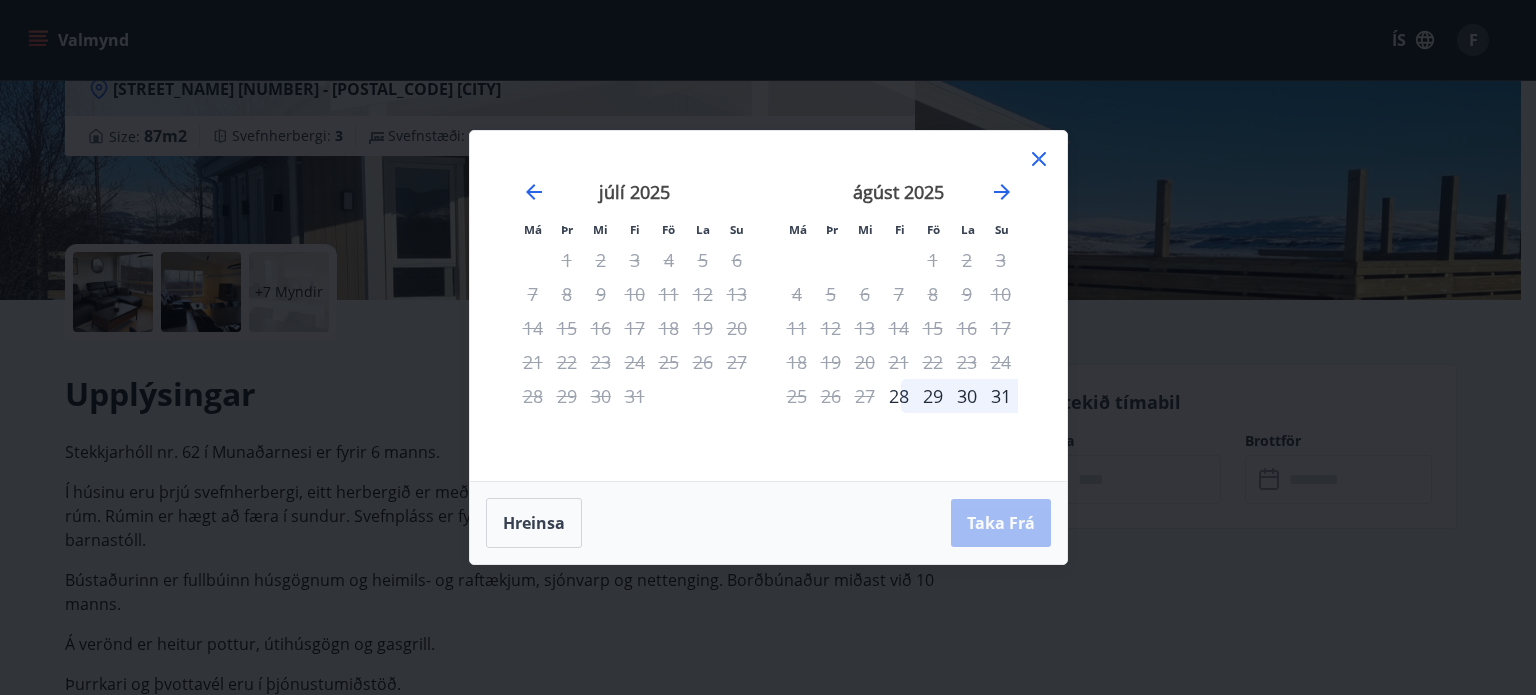 click on "Má Þr Mi Fi Fö La Su Má Þr Mi Fi Fö La Su júní 2025 1 2 3 4 5 6 7 8 9 10 11 12 13 14 15 16 17 18 19 20 21 22 23 24 25 26 27 28 29 30 júlí 2025 1 2 3 4 5 6 7 8 9 10 11 12 13 14 15 16 17 18 19 20 21 22 23 24 25 26 27 28 29 30 31 ágúst 2025 1 2 3 4 5 6 7 8 9 10 11 12 13 14 15 16 17 18 19 20 21 22 23 24 25 26 27 28 29 30 31 september 2025 1 2 3 4 5 6 7 8 9 10 11 12 13 14 15 16 17 18 19 20 21 22 23 24 25 26 27 28 29 30 Hreinsa Taka Frá" at bounding box center (768, 347) 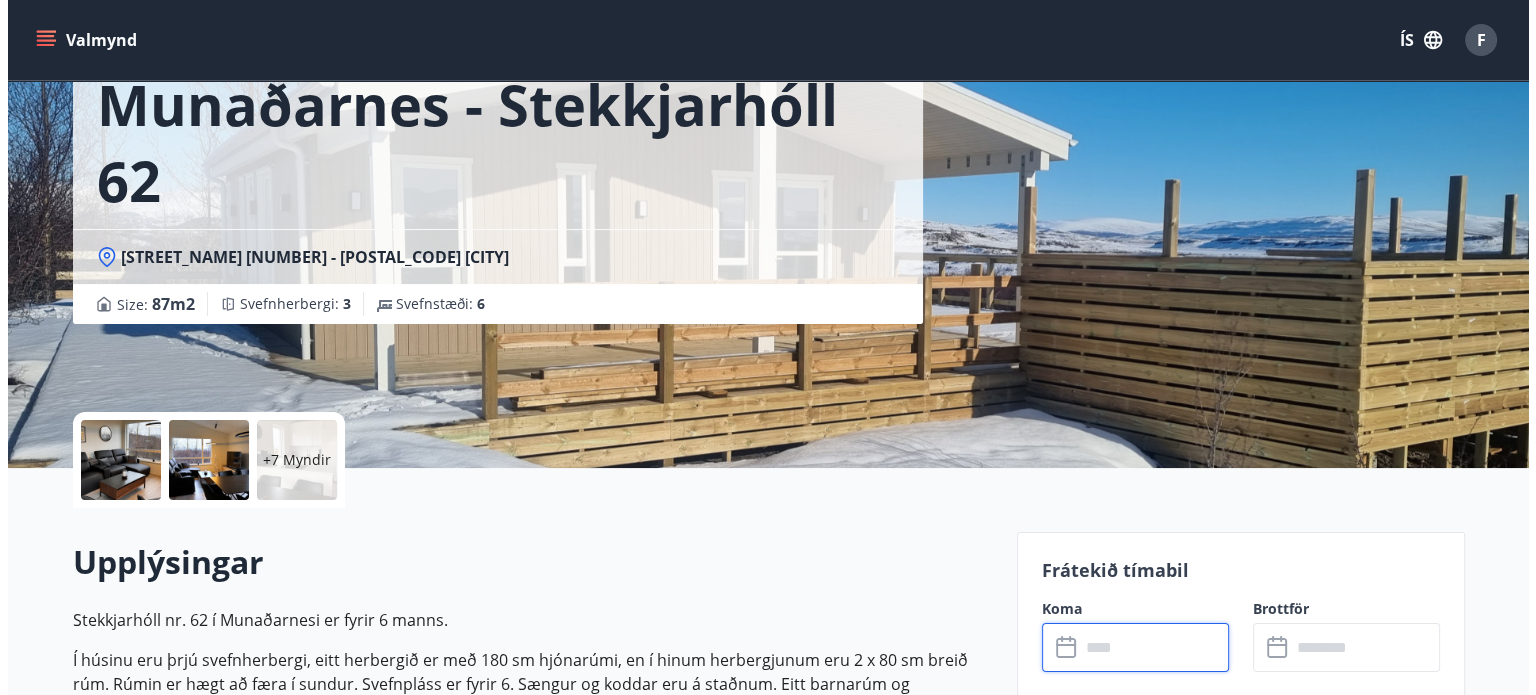 scroll, scrollTop: 0, scrollLeft: 0, axis: both 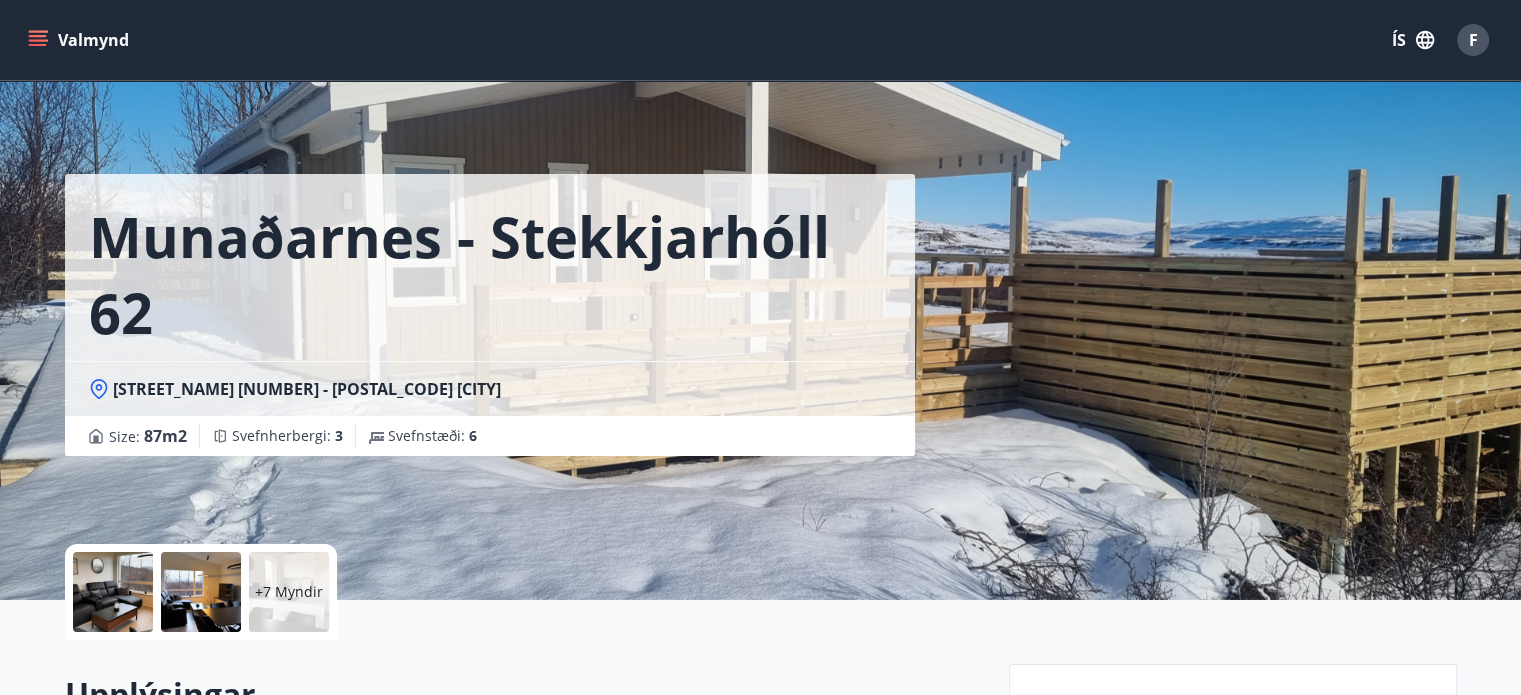 click at bounding box center [113, 592] 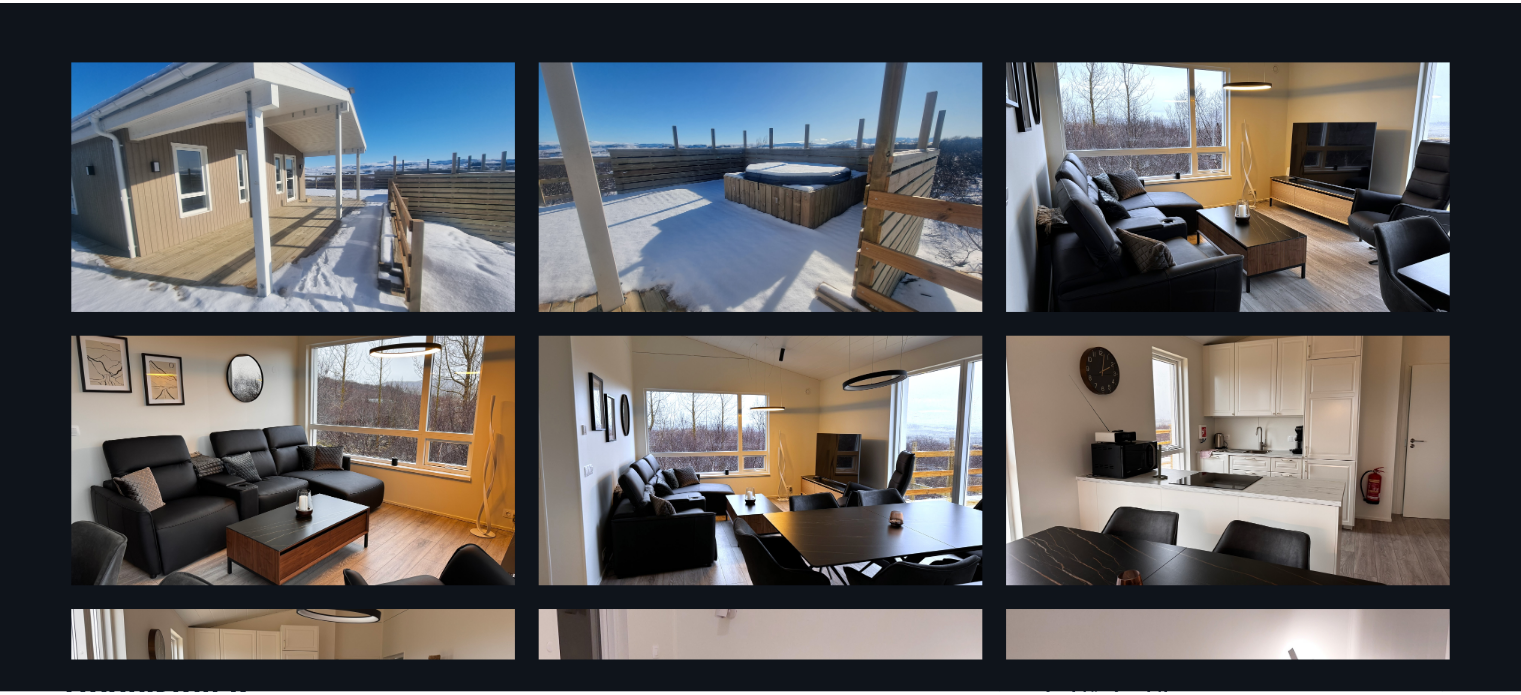 scroll, scrollTop: 0, scrollLeft: 0, axis: both 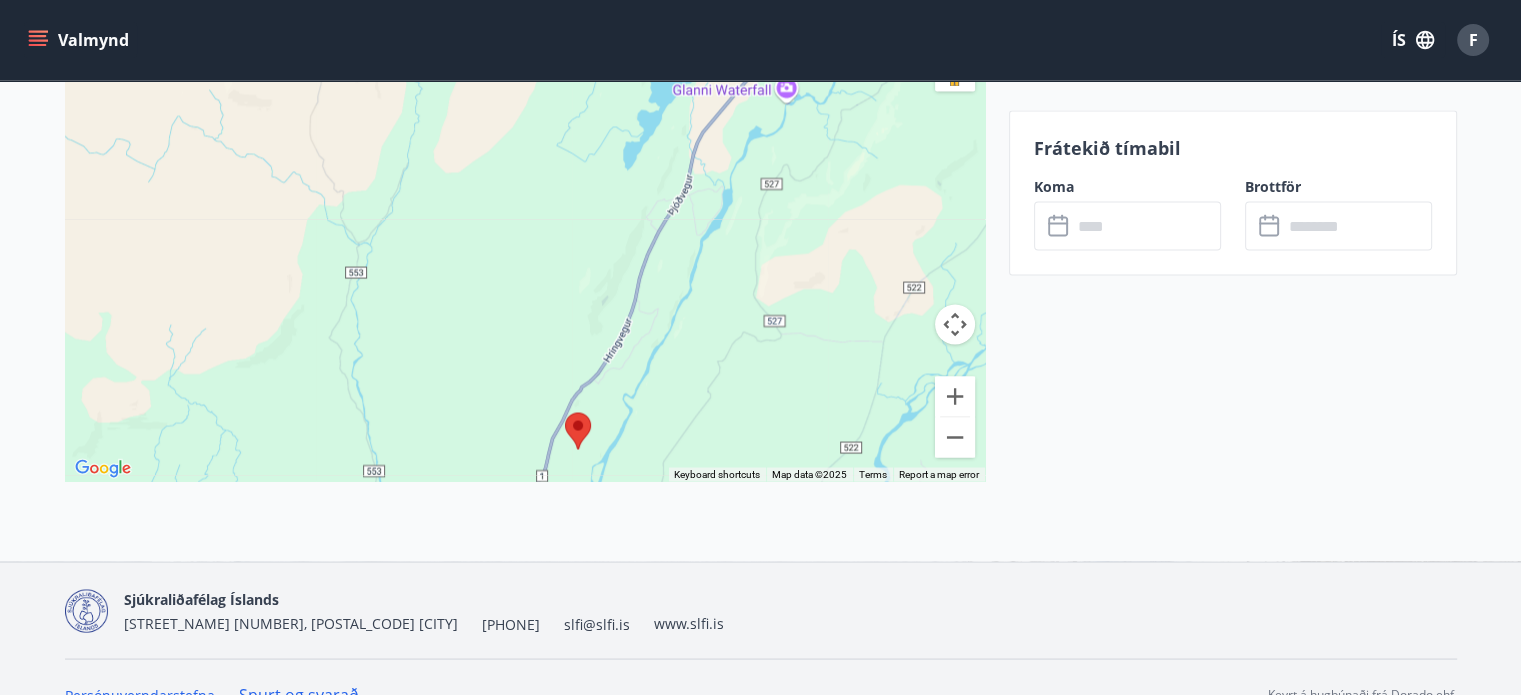 drag, startPoint x: 577, startPoint y: 255, endPoint x: 636, endPoint y: 476, distance: 228.74002 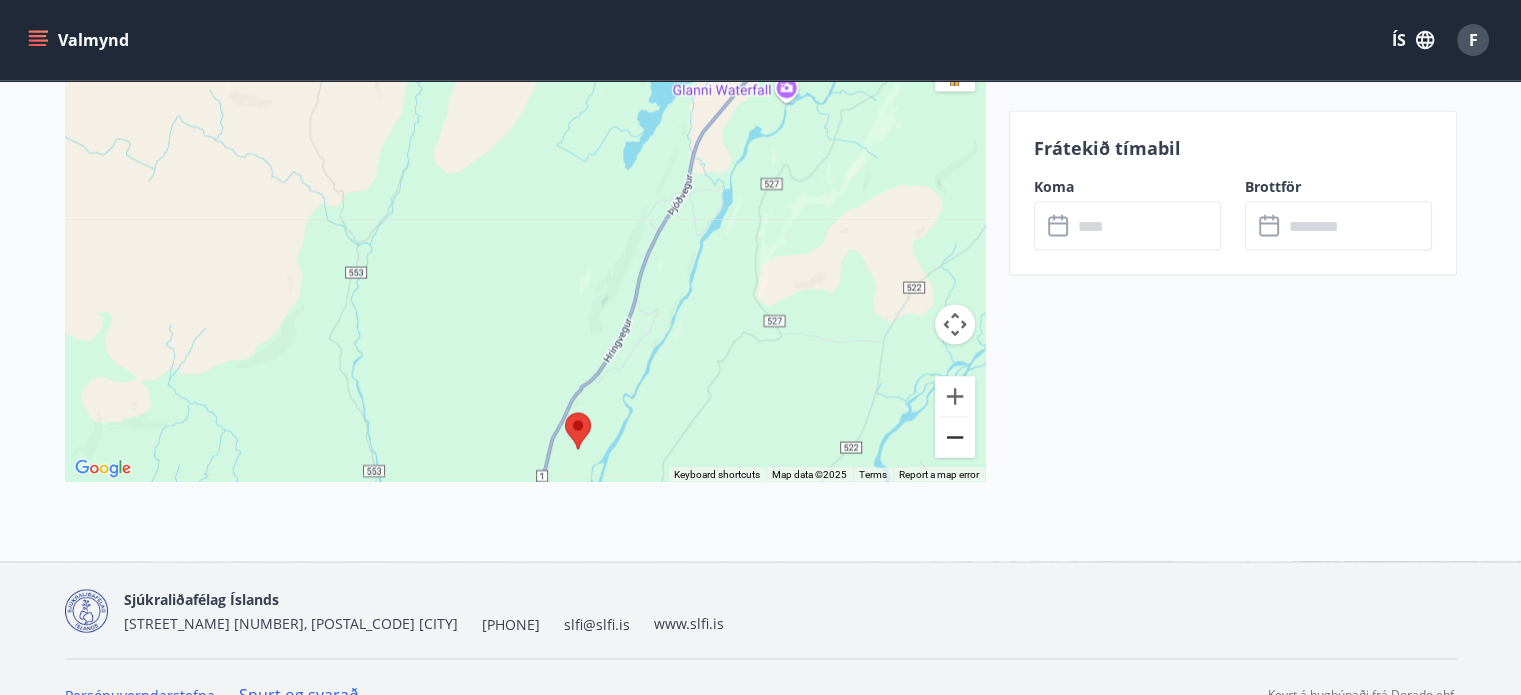 click at bounding box center (955, 437) 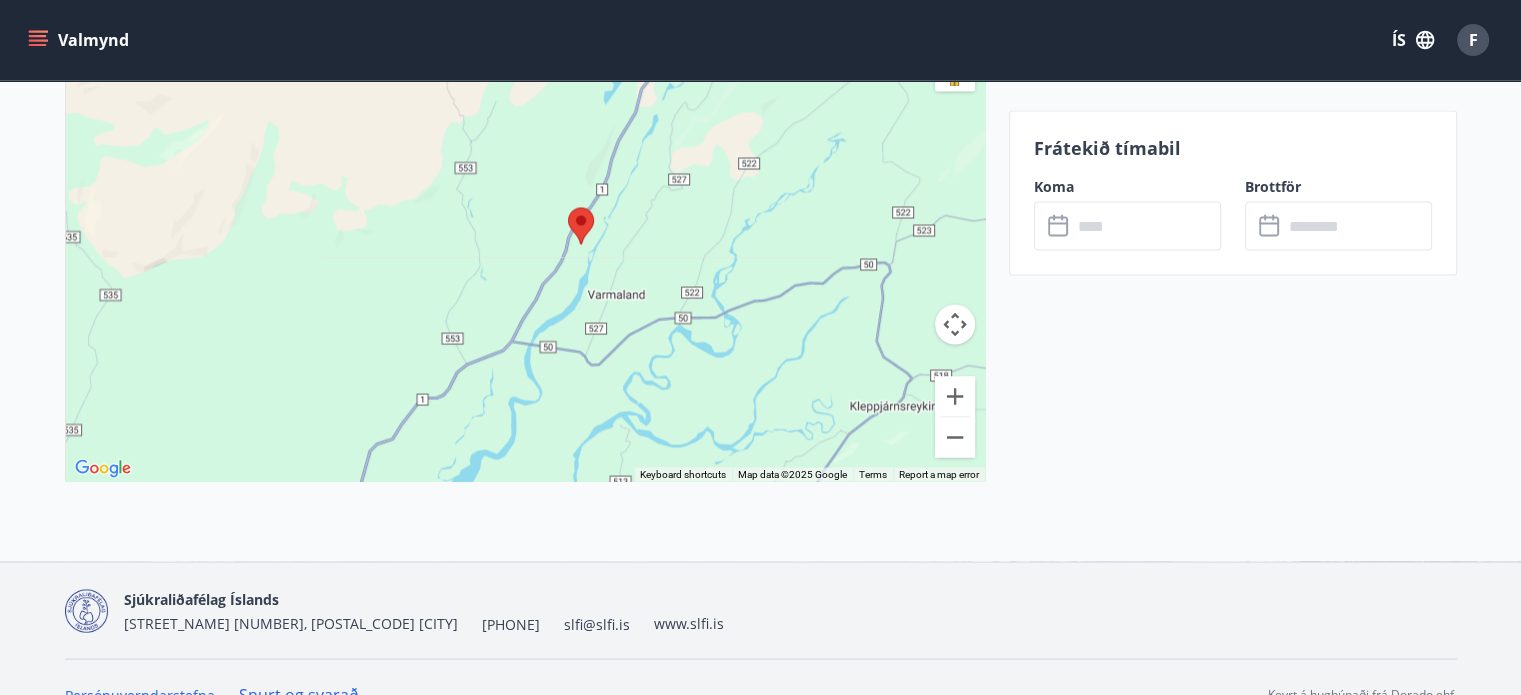 drag, startPoint x: 664, startPoint y: 311, endPoint x: 718, endPoint y: 126, distance: 192.72 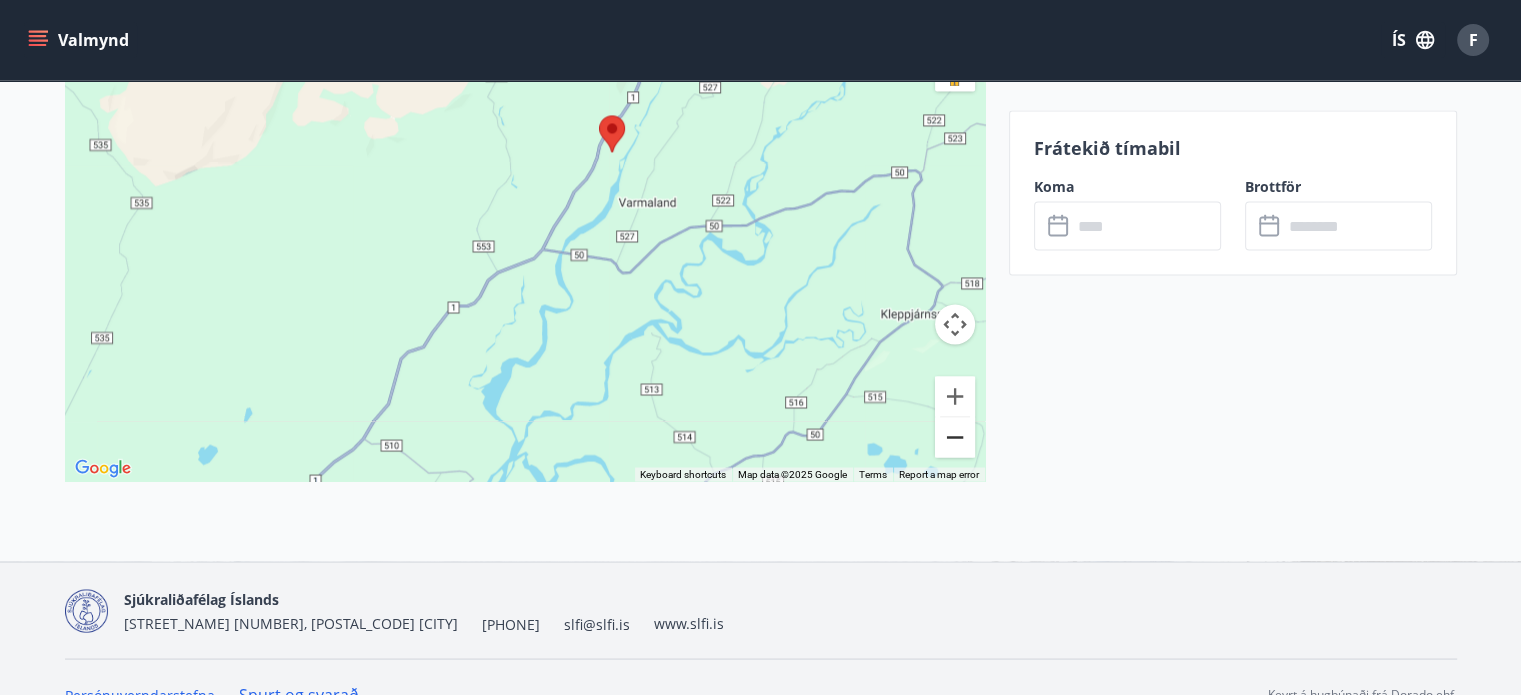 click at bounding box center (955, 437) 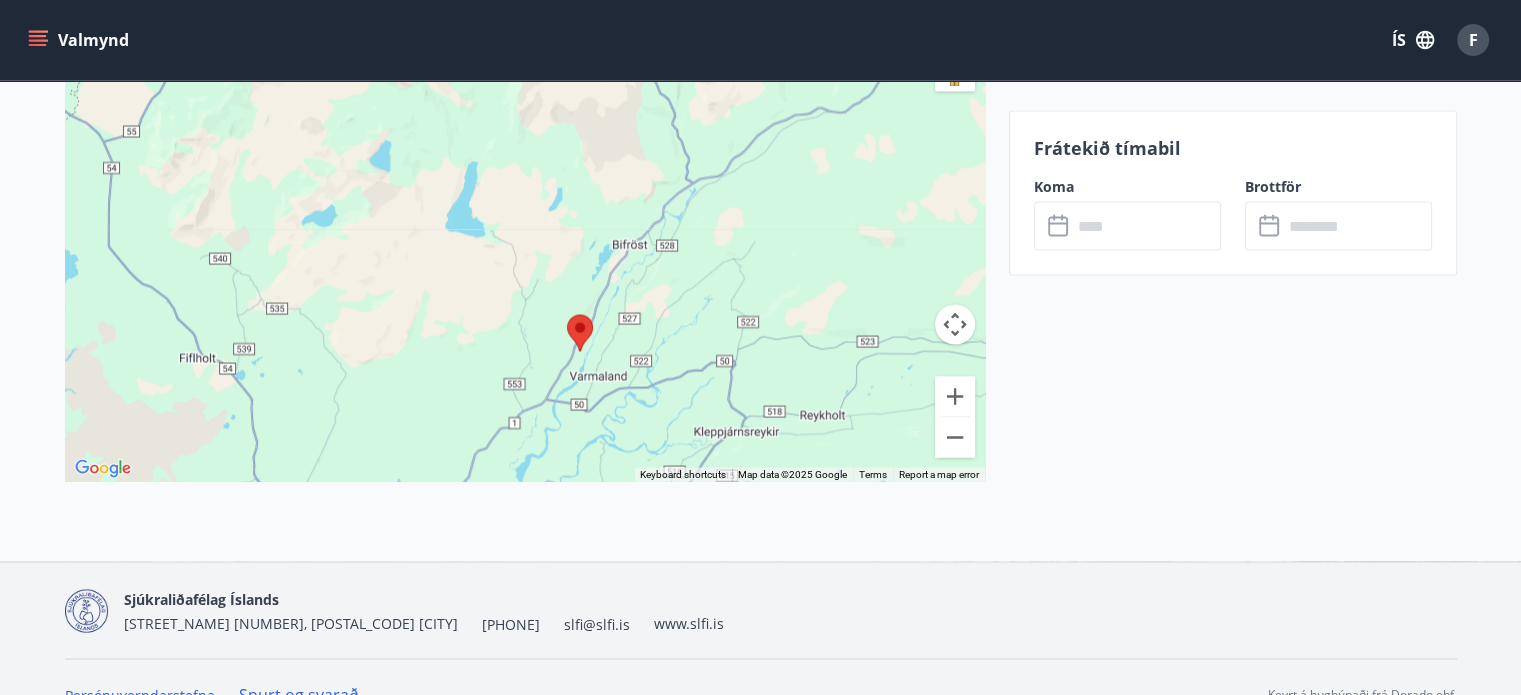 drag, startPoint x: 653, startPoint y: 172, endPoint x: 665, endPoint y: 329, distance: 157.45793 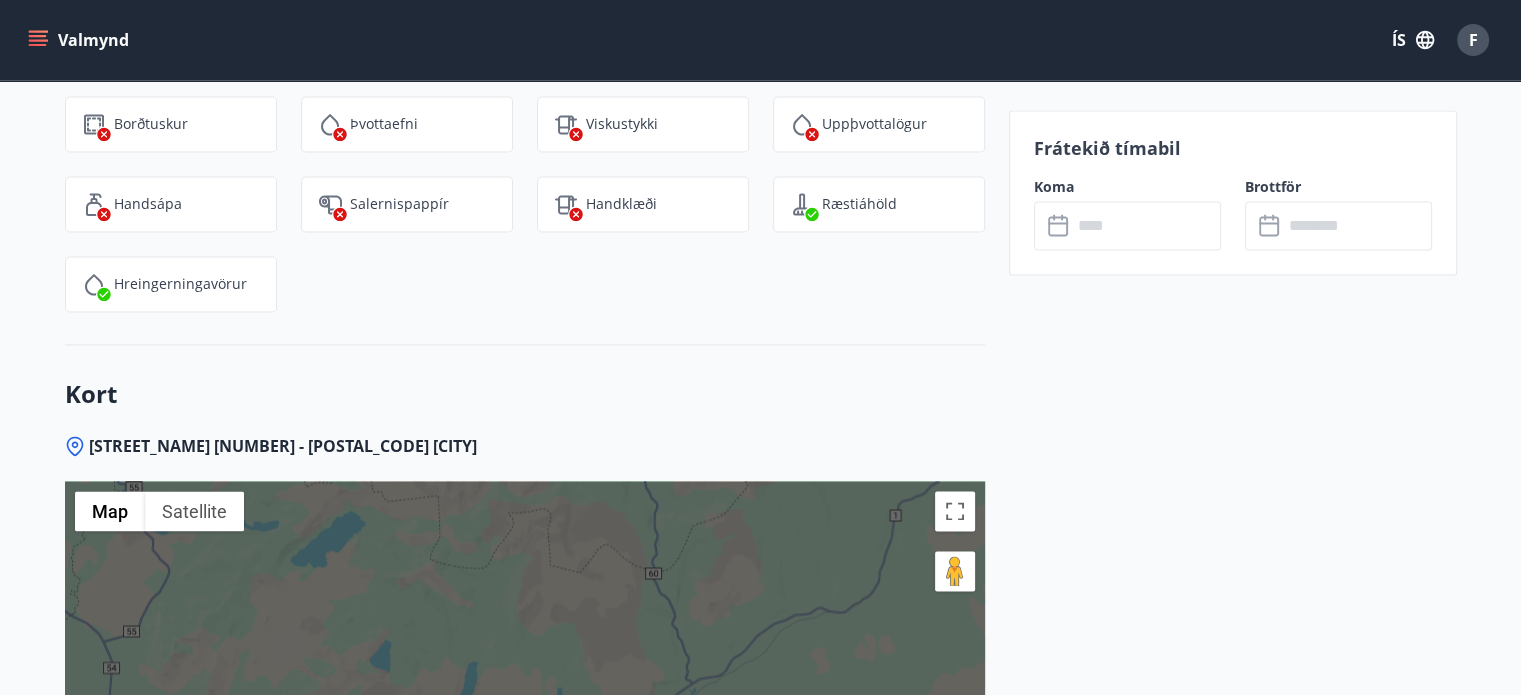 scroll, scrollTop: 3600, scrollLeft: 0, axis: vertical 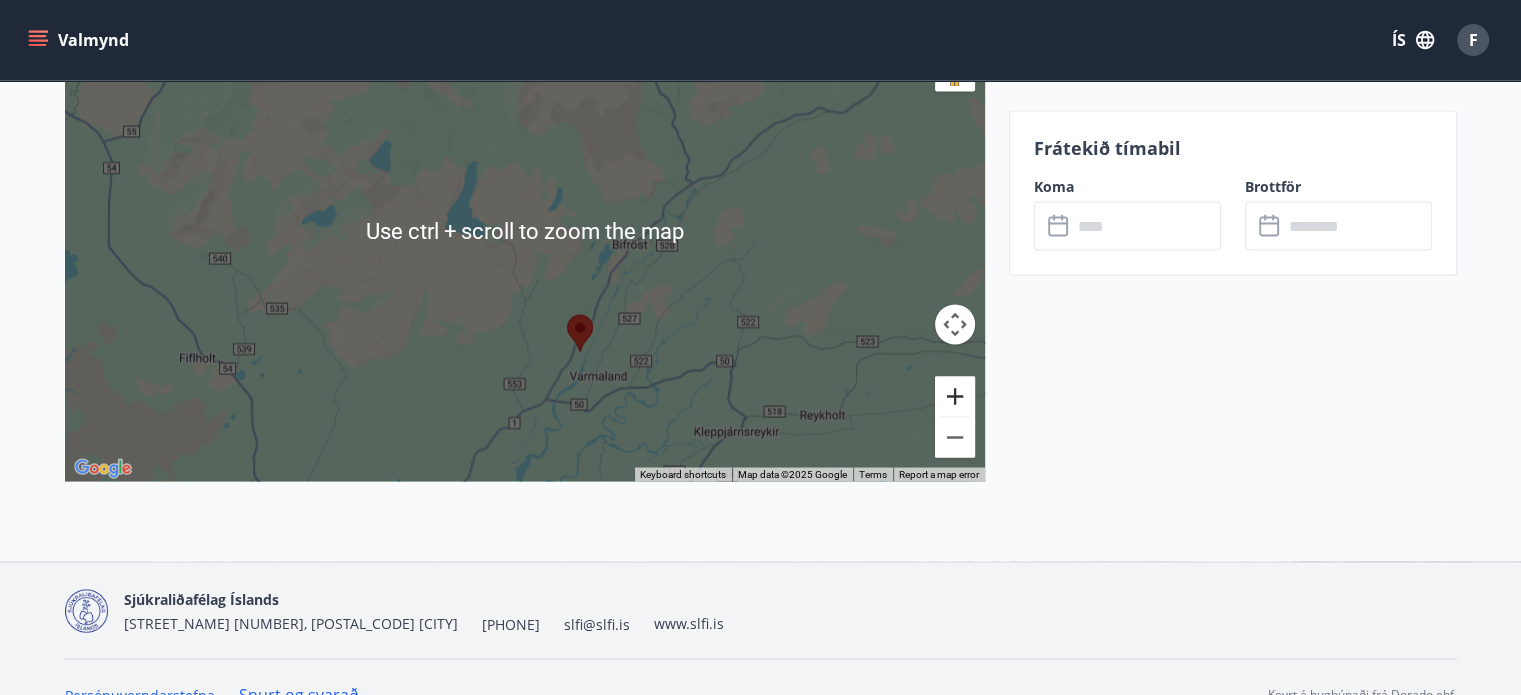 click at bounding box center [955, 396] 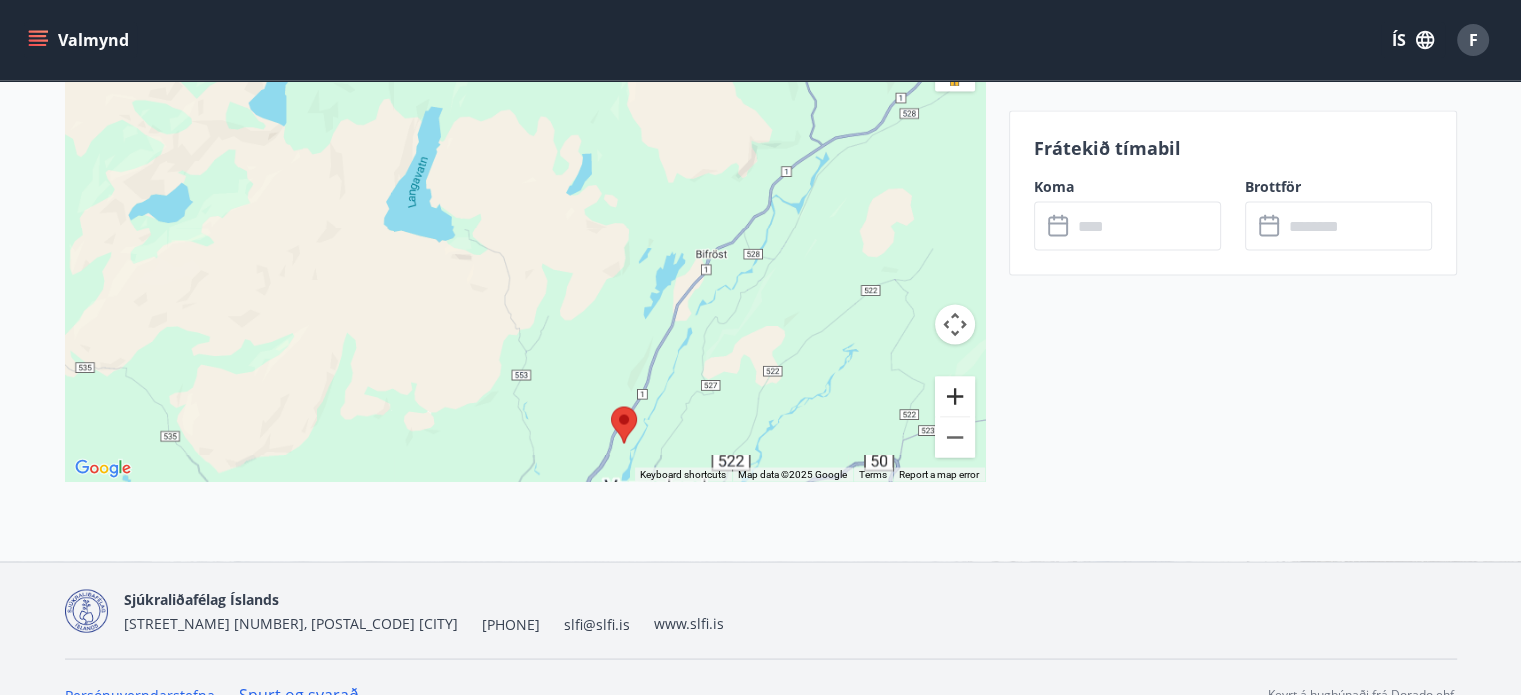 click at bounding box center (955, 396) 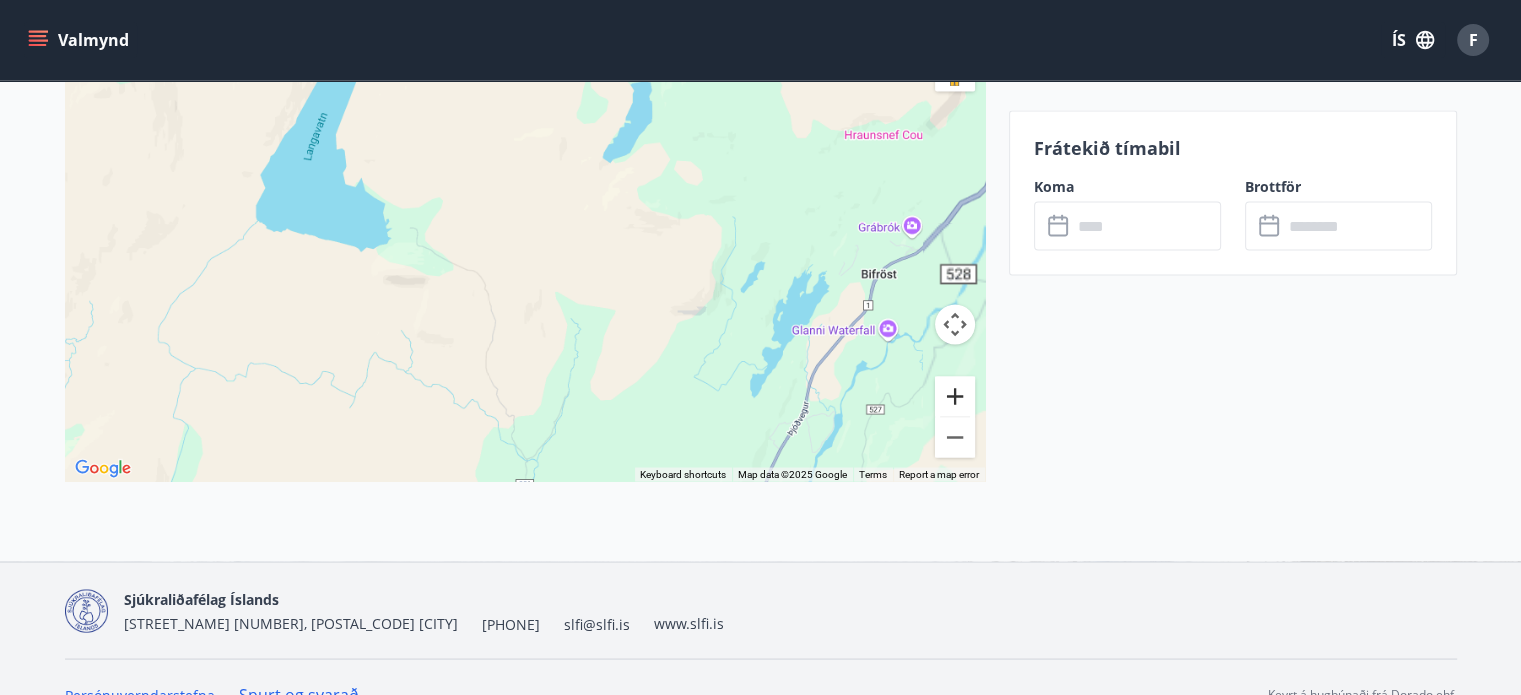 click at bounding box center [955, 396] 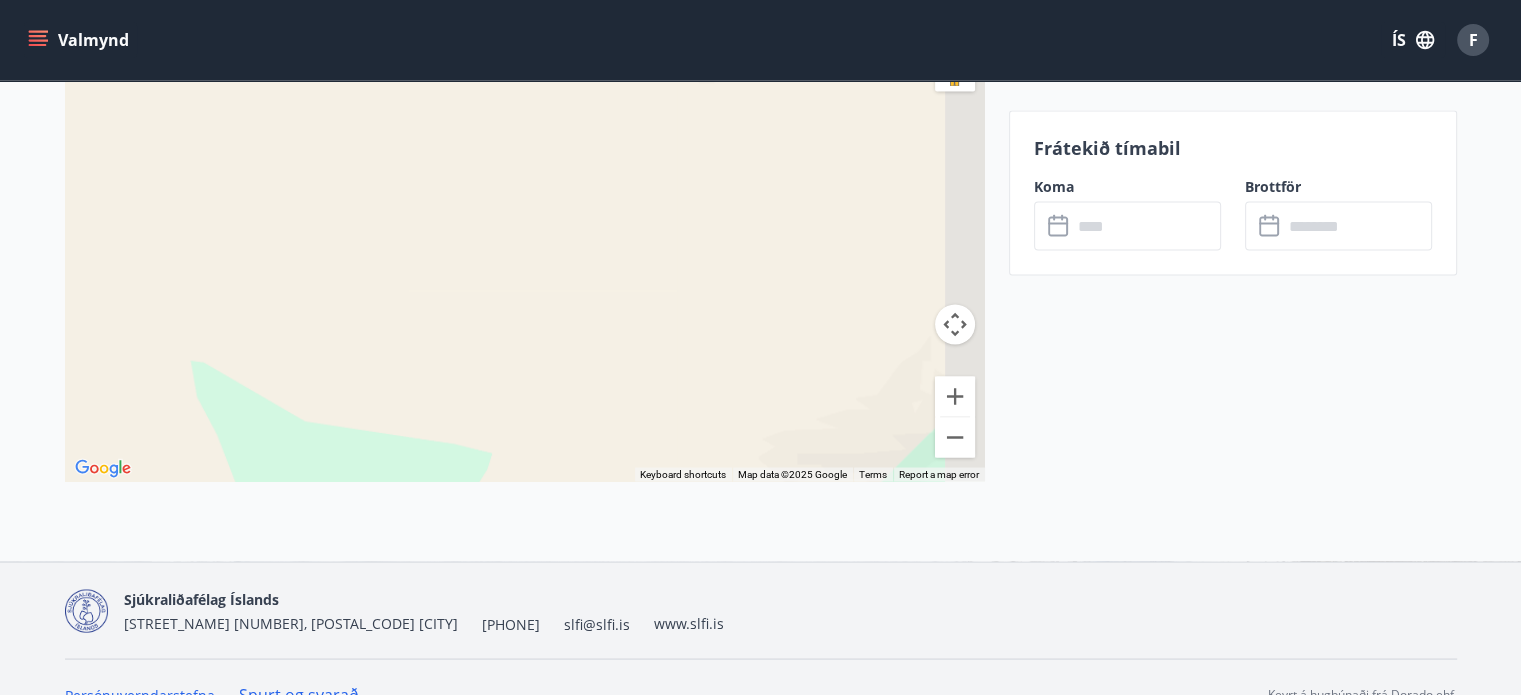 drag, startPoint x: 789, startPoint y: 331, endPoint x: 297, endPoint y: 155, distance: 522.5323 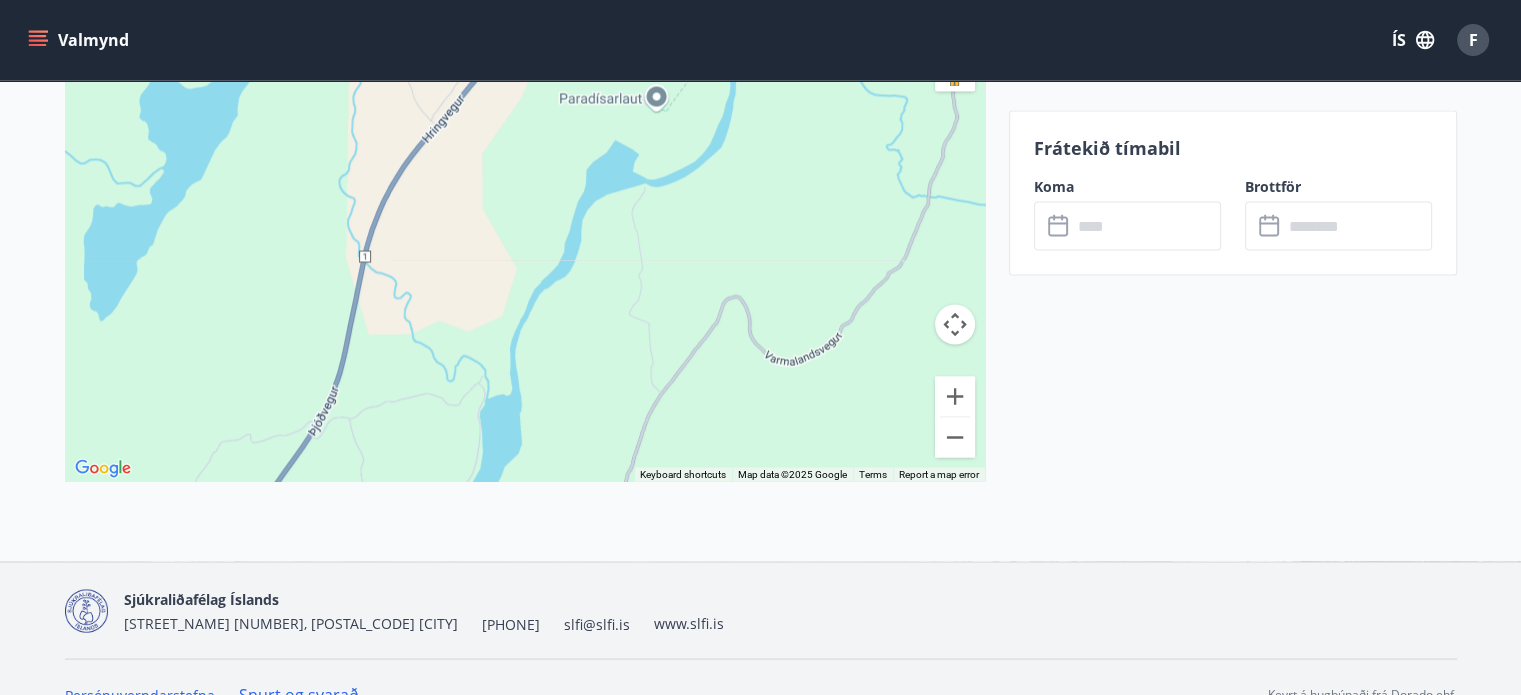 drag, startPoint x: 719, startPoint y: 352, endPoint x: 836, endPoint y: 57, distance: 317.3547 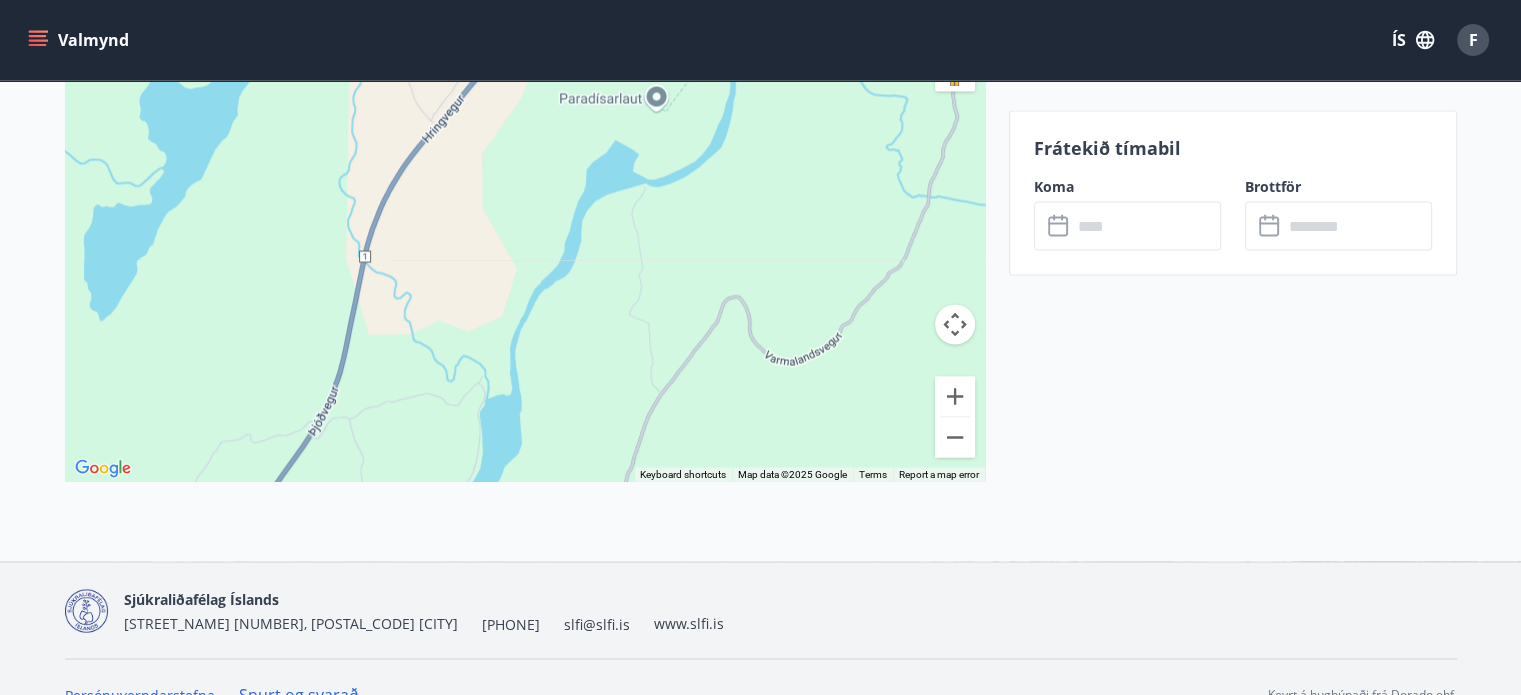 click on "Valmynd ÍS F Munaðarnes - Stekkjarhóll 62 Stekkjarhóll 62 - 311 Borgarnesi Size : 87 m2 Svefnherbergi : 3 Svefnstæði : 6 +10 Myndir Upplýsingar Stekkjarhóll nr. 62 í Munaðarnesi er fyrir 6 manns.
Í húsinu eru þrjú svefnherbergi, eitt herbergið er með 180 sm hjónarúmi, en í hinum herbergjunum eru 2 x 80 sm breið rúm. Rúmin er hægt að færa í sundur. Svefnpláss er fyrir 6. Sængur og koddar eru á staðnum. Eitt barnarúm og barnastóll.
Bústaðurinn er fullbúinn húsgögnum og heimils- og raftækjum, sjónvarp og nettenging. Borðbúnaður miðast við 10 manns.
Á verönd er heitur pottur, útihúsgögn og gasgrill.
Þurrkari og þvottavél eru í þjónustumiðstöð.
Lín, tuskur og þrif
Skildu við bústaðinn eins og þú vilt koma að honum
Athugið
Félagsmaður má ekki framselja leigurétt eða leyfa öðrum að dvelja í sínu nafni.
Leigutaki ber ábyrgð á orlofshúsinu og innanstokksmunum meðan á dvöl stendur.
: 3 :" at bounding box center (760, -1437) 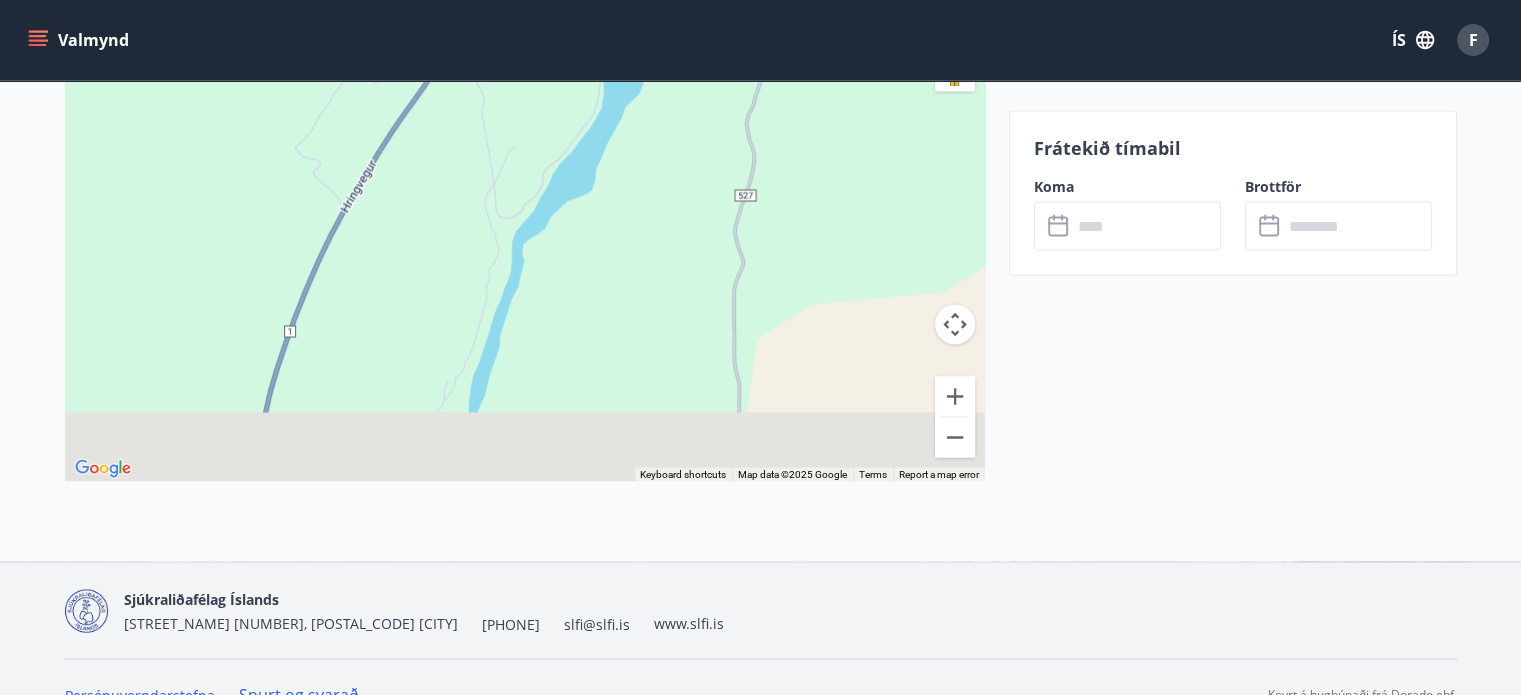 drag, startPoint x: 692, startPoint y: 379, endPoint x: 517, endPoint y: 139, distance: 297.02695 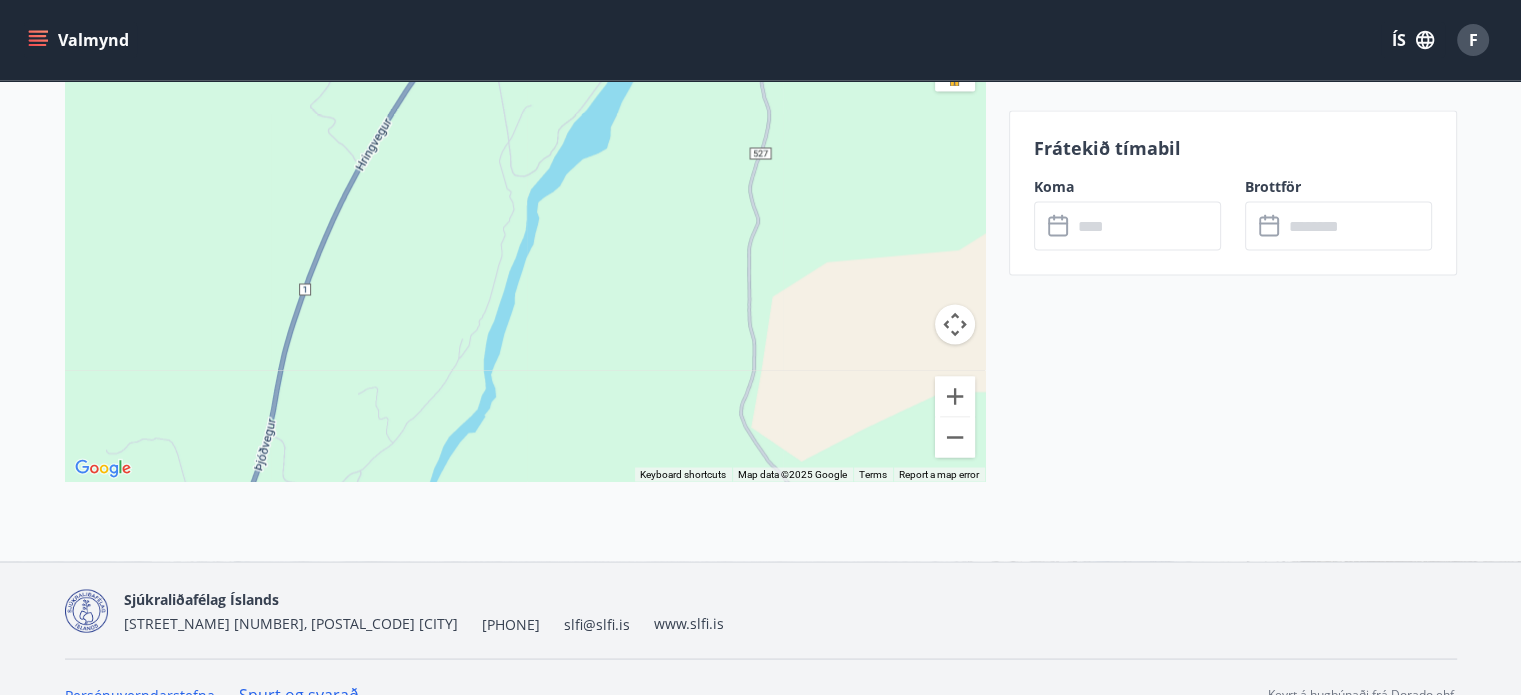 click at bounding box center [955, 324] 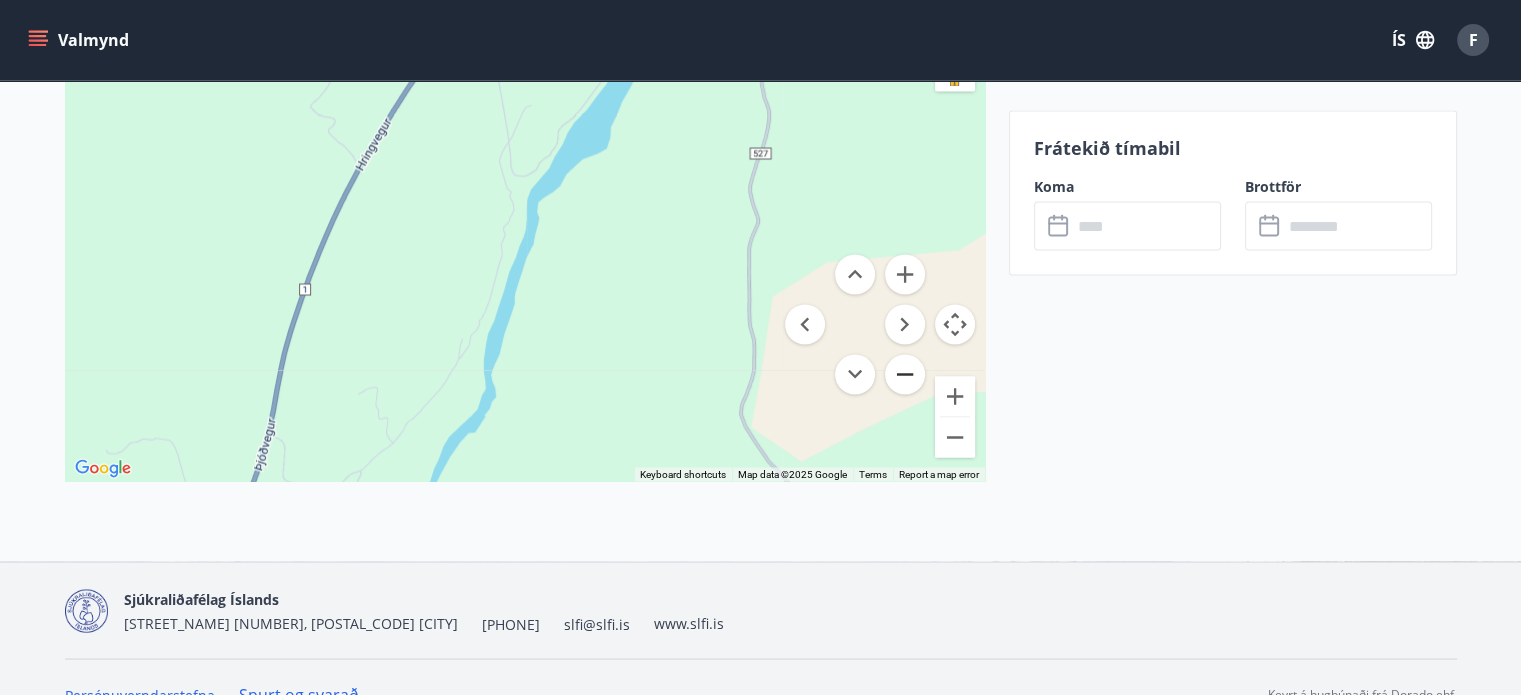 click at bounding box center [905, 374] 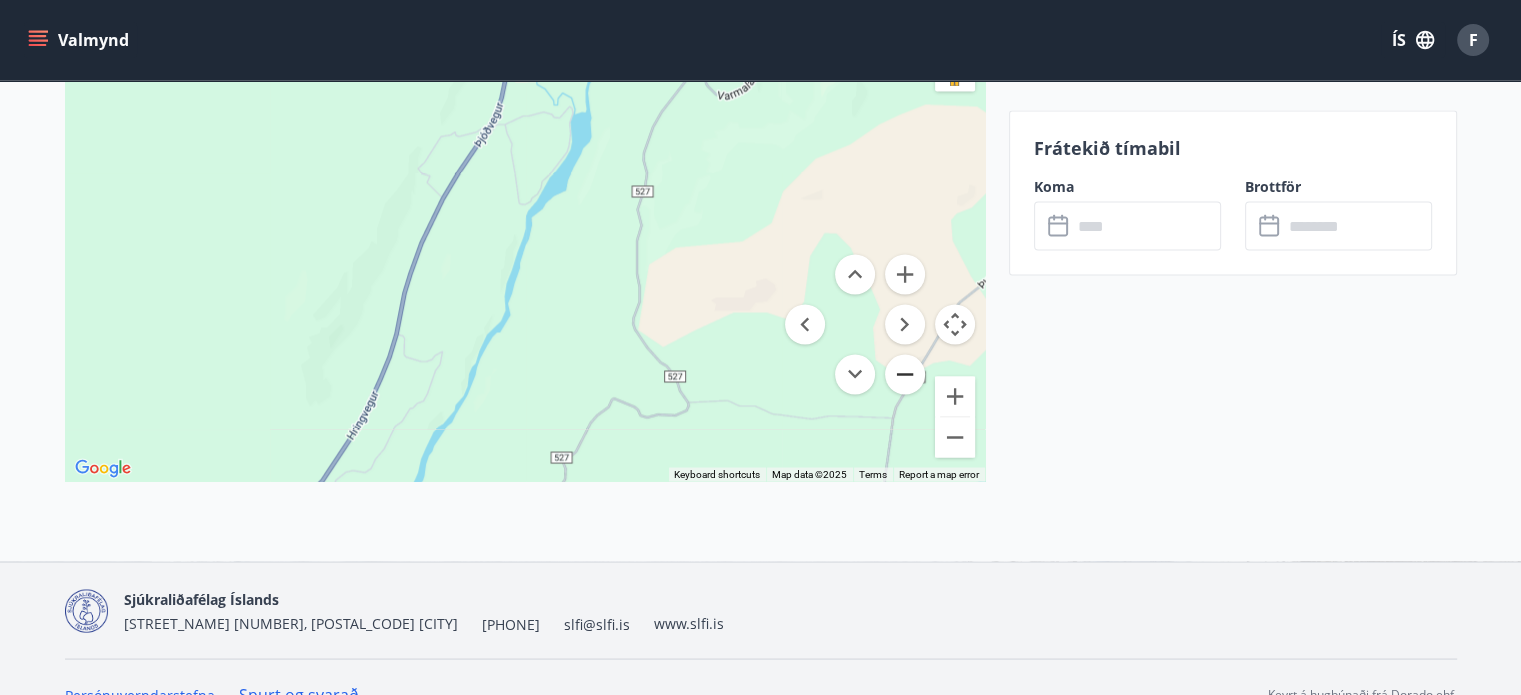 click at bounding box center [905, 374] 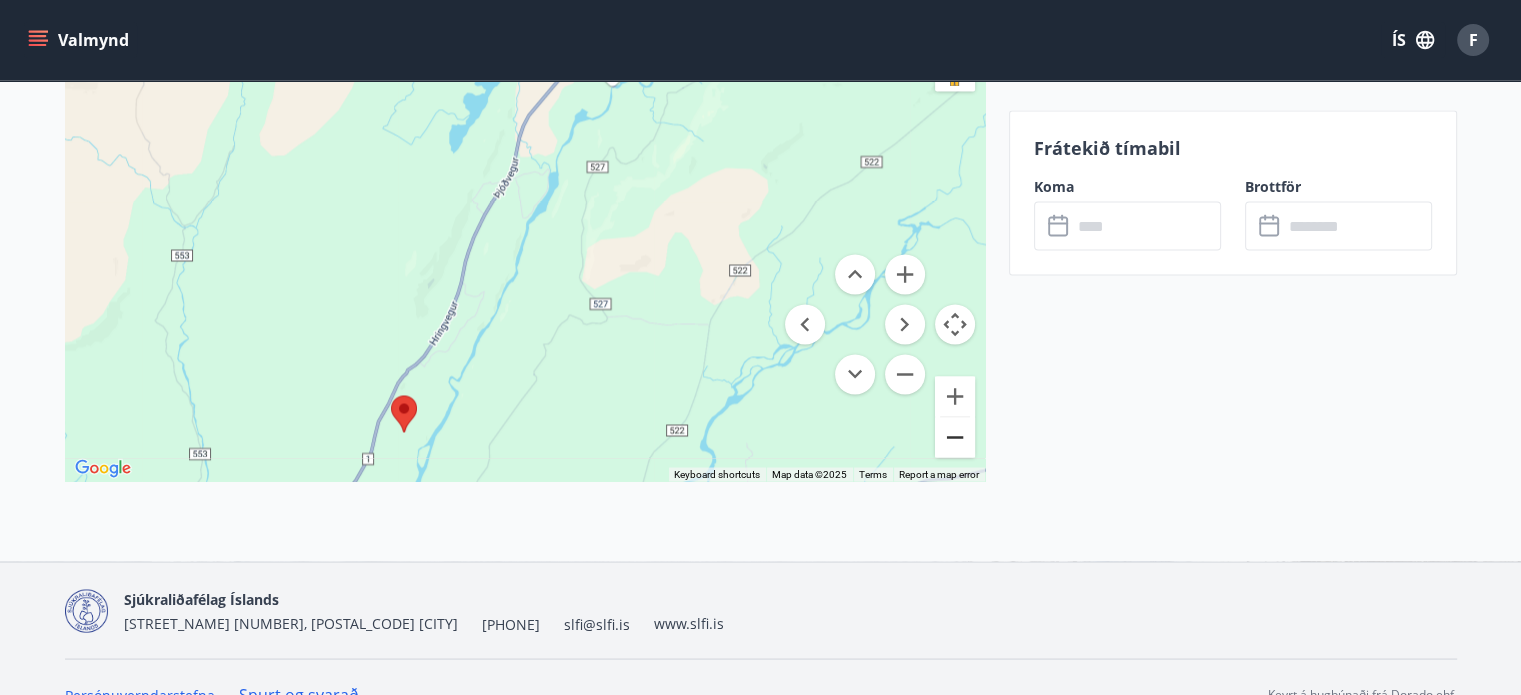 click at bounding box center (955, 437) 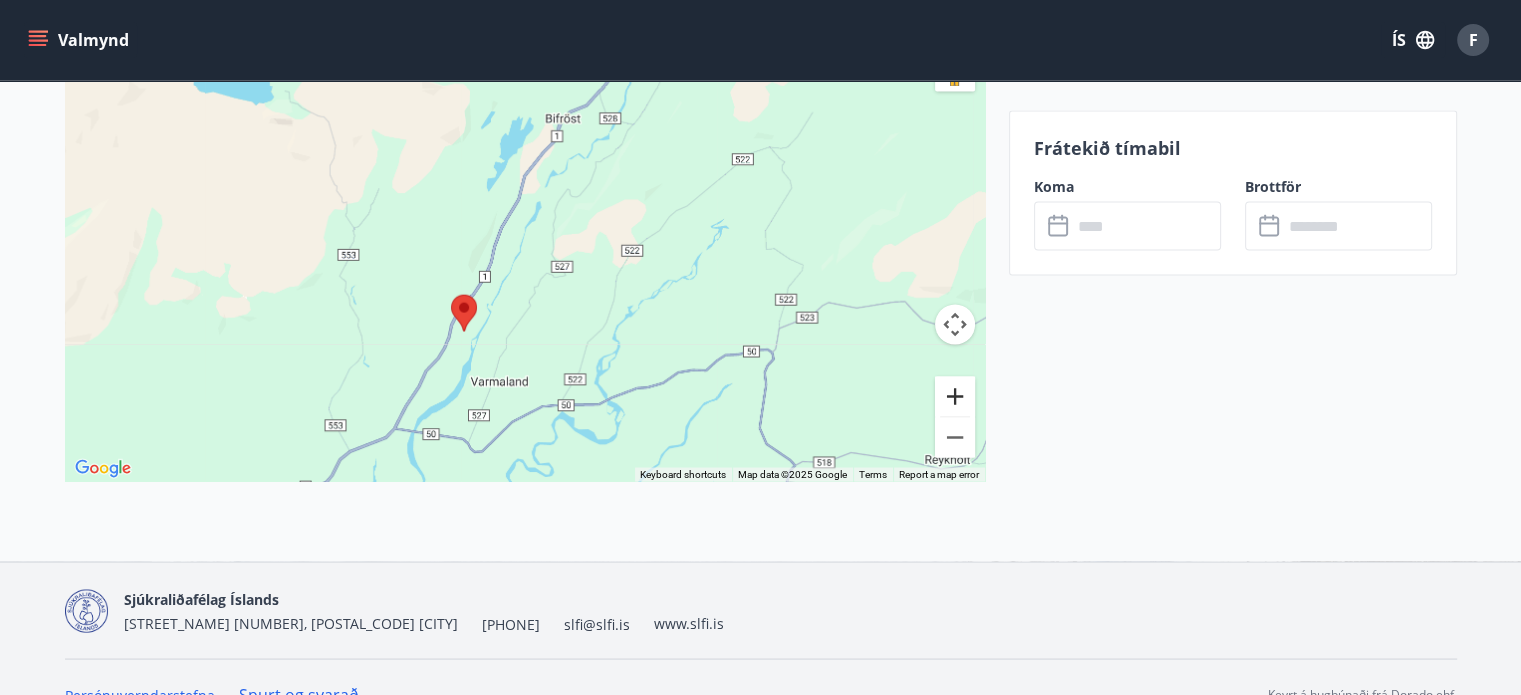 click at bounding box center (955, 396) 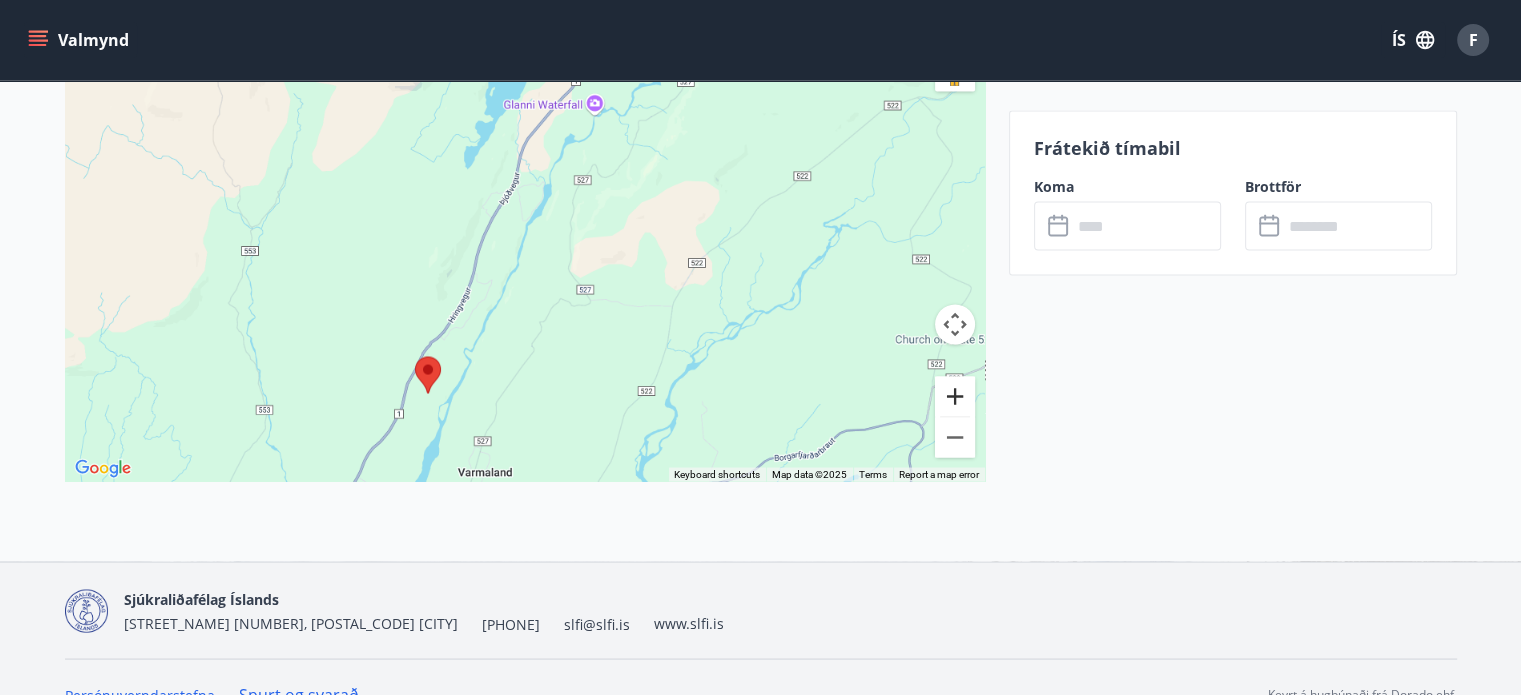 click at bounding box center (955, 396) 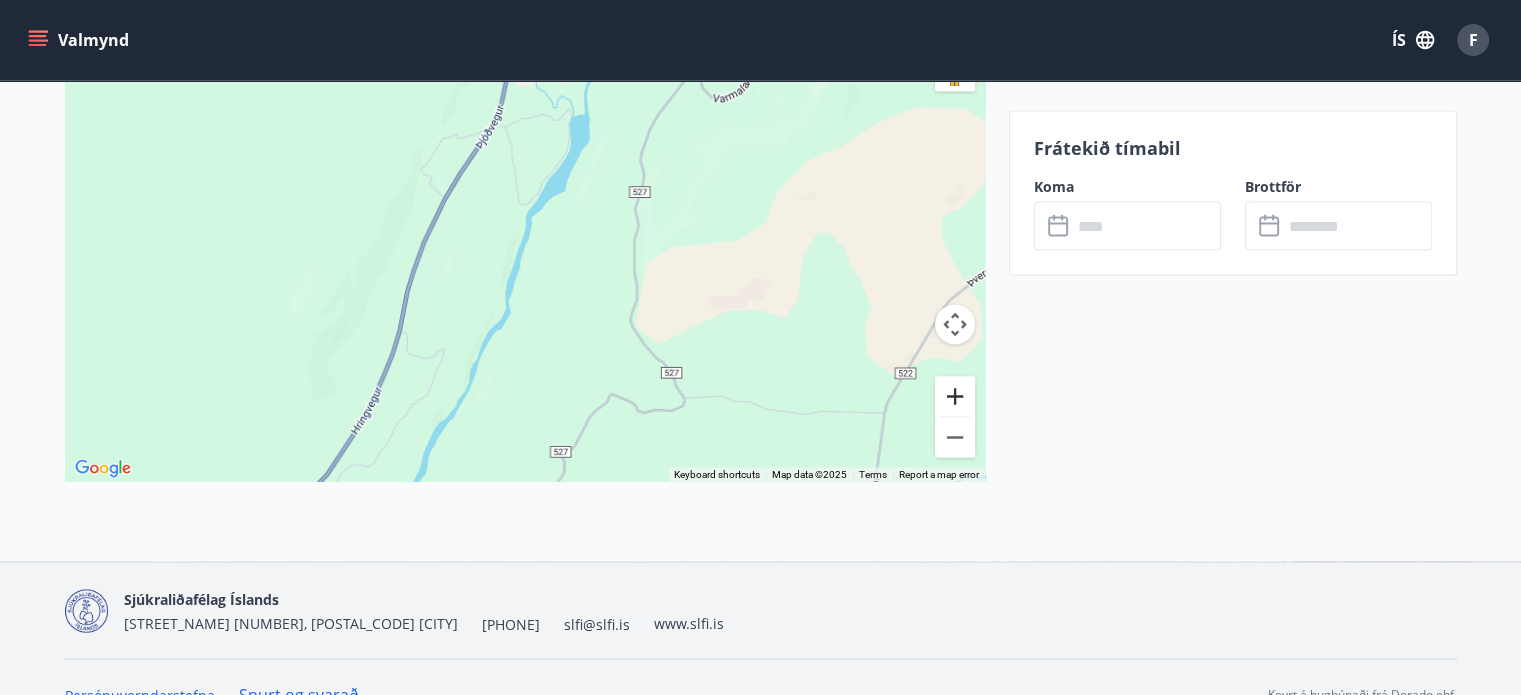 click at bounding box center (955, 396) 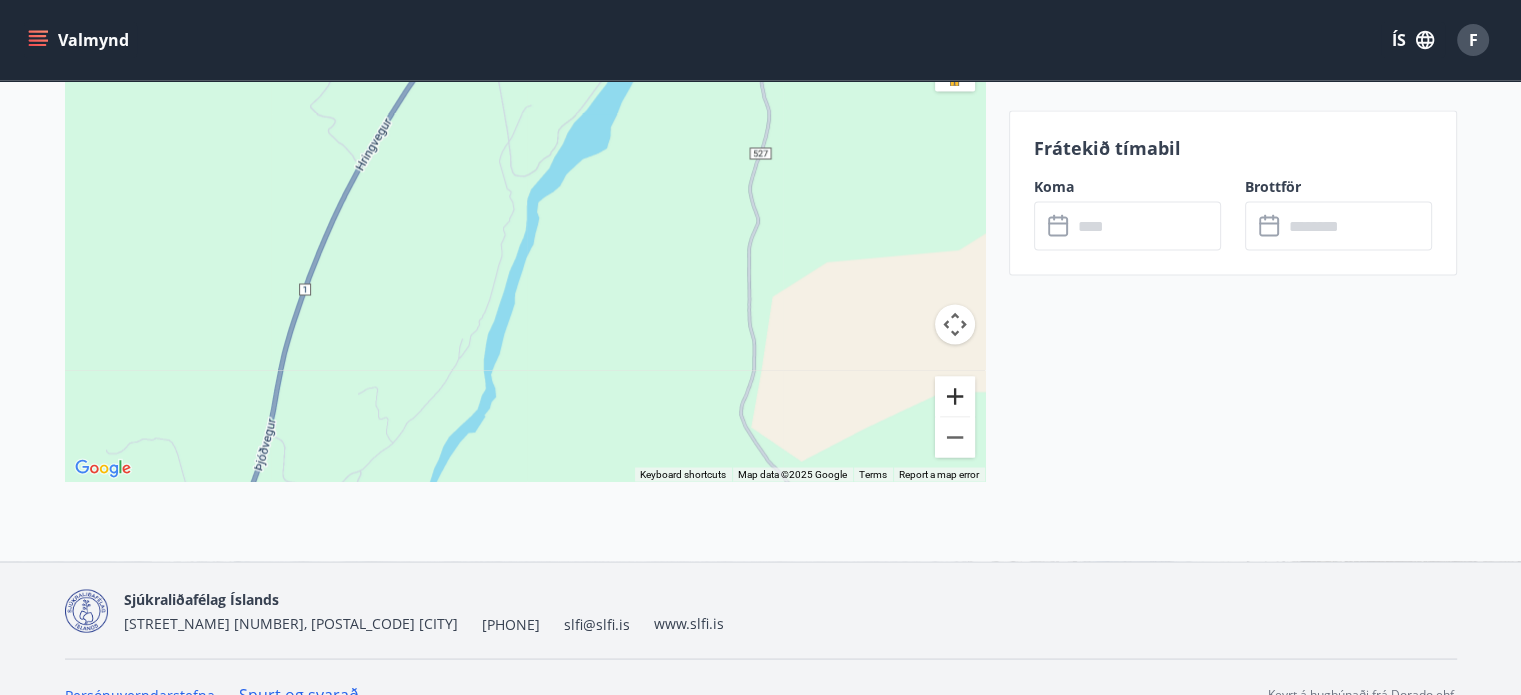 click at bounding box center [955, 396] 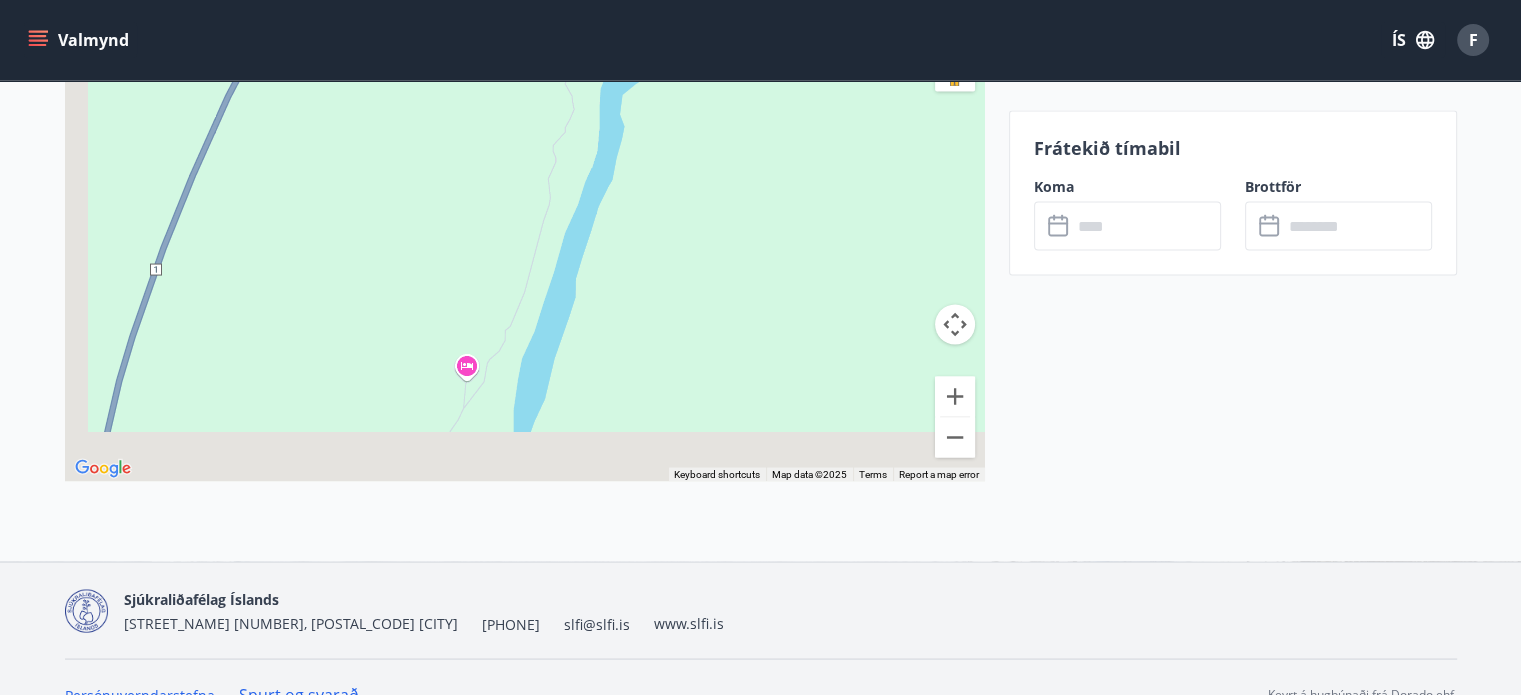 drag, startPoint x: 513, startPoint y: 361, endPoint x: 800, endPoint y: -113, distance: 554.1164 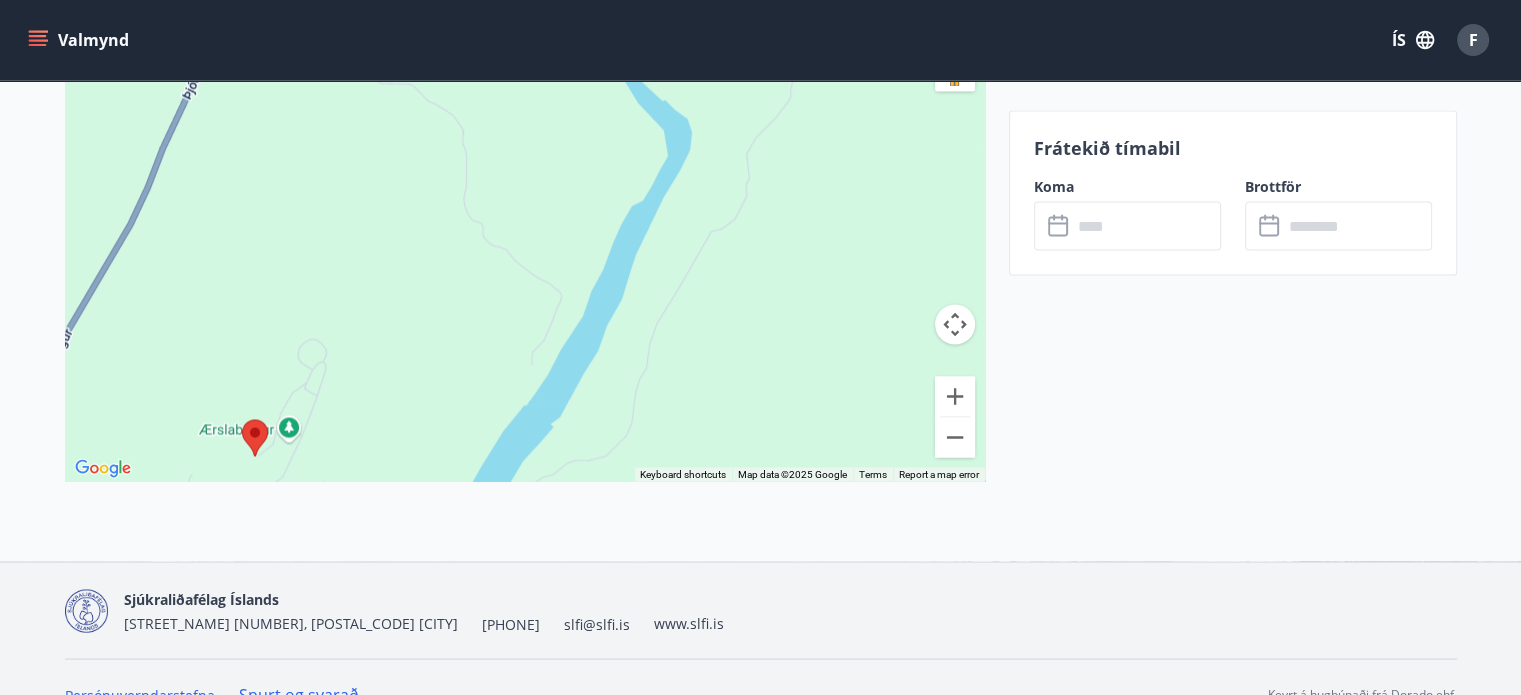 drag, startPoint x: 692, startPoint y: 351, endPoint x: 762, endPoint y: 55, distance: 304.16443 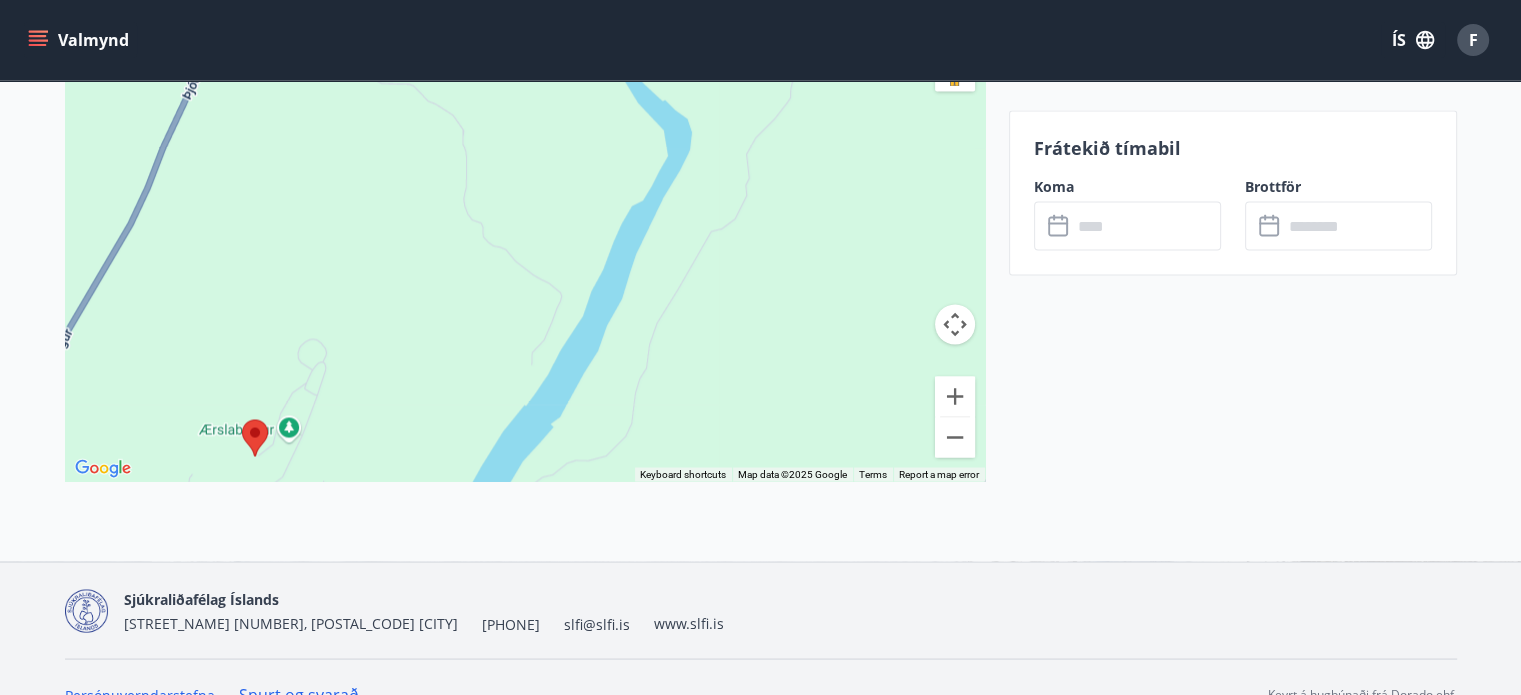 click on "Valmynd ÍS F Munaðarnes - Stekkjarhóll 62 Stekkjarhóll 62 - 311 Borgarnesi Size : 87 m2 Svefnherbergi : 3 Svefnstæði : 6 +10 Myndir Upplýsingar Stekkjarhóll nr. 62 í Munaðarnesi er fyrir 6 manns.
Í húsinu eru þrjú svefnherbergi, eitt herbergið er með 180 sm hjónarúmi, en í hinum herbergjunum eru 2 x 80 sm breið rúm. Rúmin er hægt að færa í sundur. Svefnpláss er fyrir 6. Sængur og koddar eru á staðnum. Eitt barnarúm og barnastóll.
Bústaðurinn er fullbúinn húsgögnum og heimils- og raftækjum, sjónvarp og nettenging. Borðbúnaður miðast við 10 manns.
Á verönd er heitur pottur, útihúsgögn og gasgrill.
Þurrkari og þvottavél eru í þjónustumiðstöð.
Lín, tuskur og þrif
Skildu við bústaðinn eins og þú vilt koma að honum
Athugið
Félagsmaður má ekki framselja leigurétt eða leyfa öðrum að dvelja í sínu nafni.
Leigutaki ber ábyrgð á orlofshúsinu og innanstokksmunum meðan á dvöl stendur.
: 3 :" at bounding box center [760, -1520] 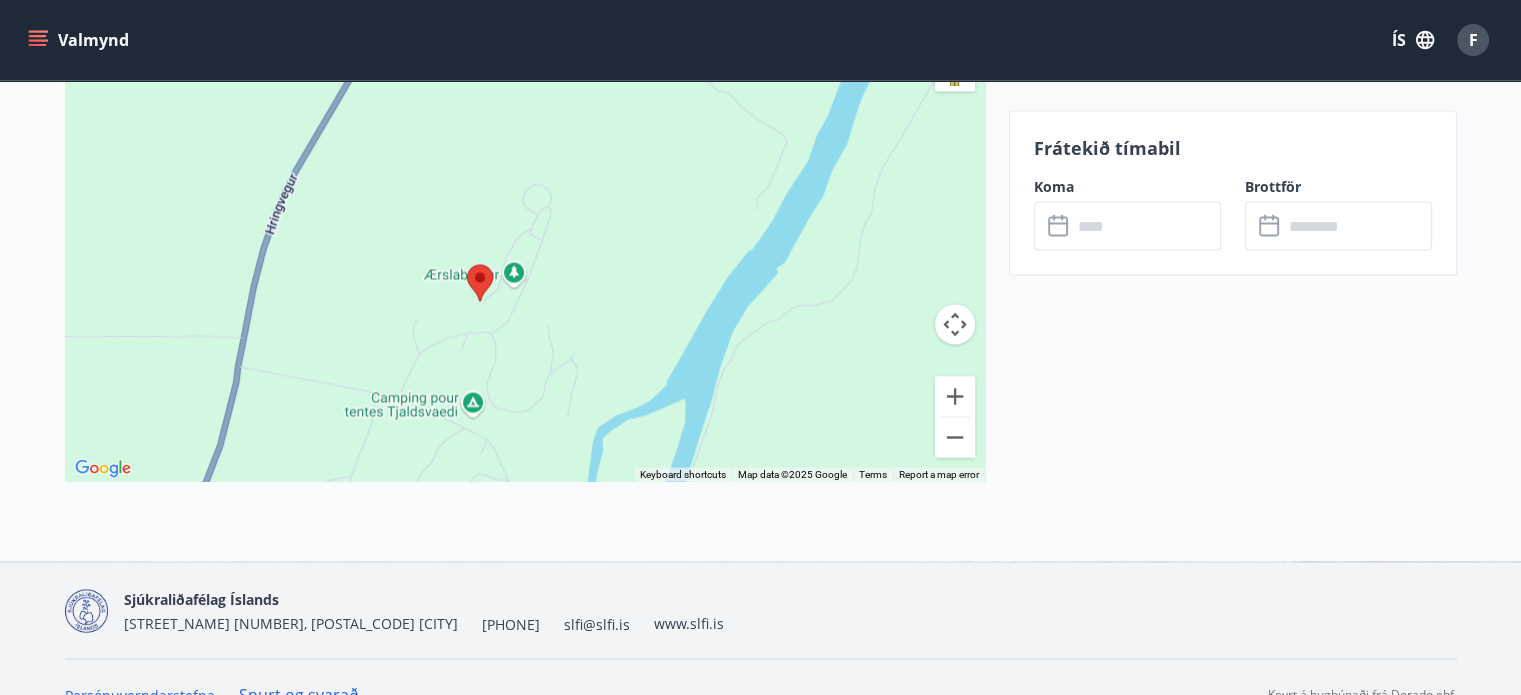 drag, startPoint x: 552, startPoint y: 314, endPoint x: 704, endPoint y: 242, distance: 168.19037 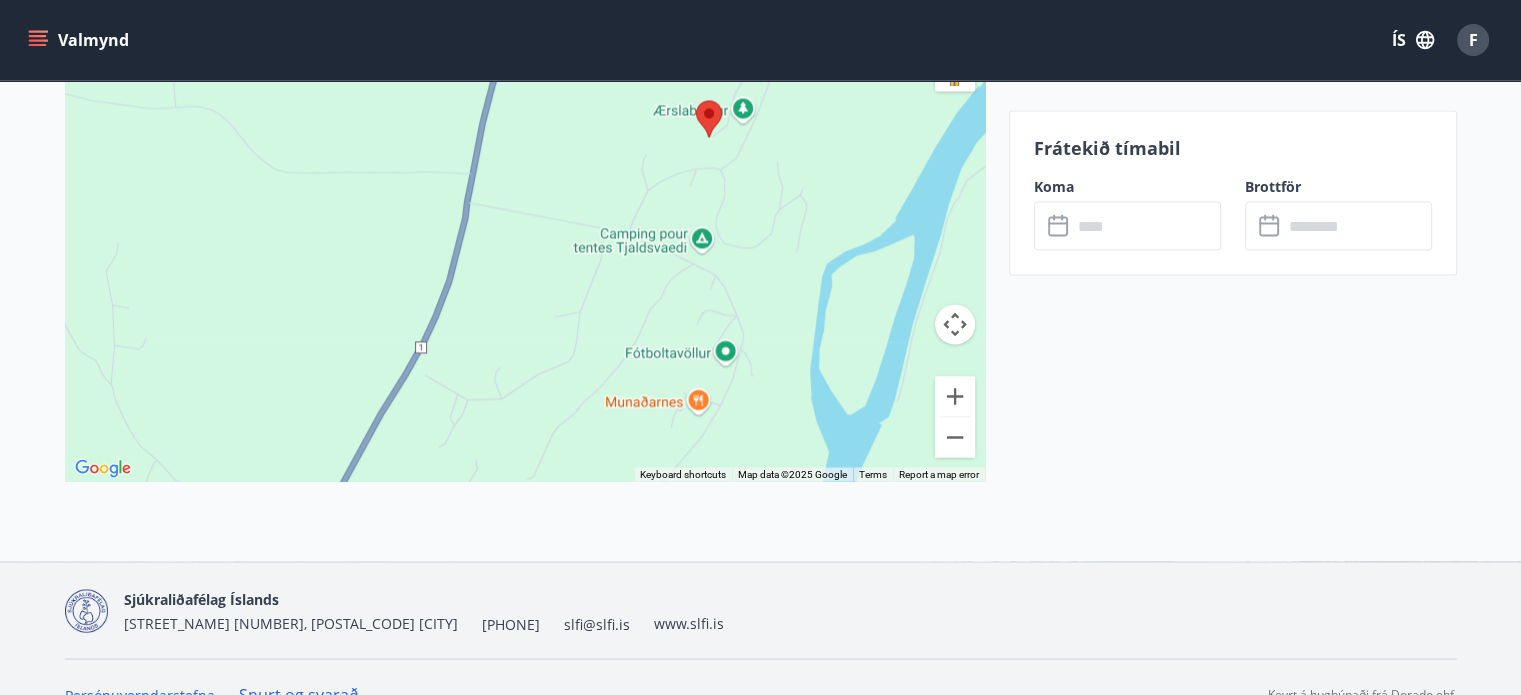 drag, startPoint x: 539, startPoint y: 328, endPoint x: 769, endPoint y: 164, distance: 282.48187 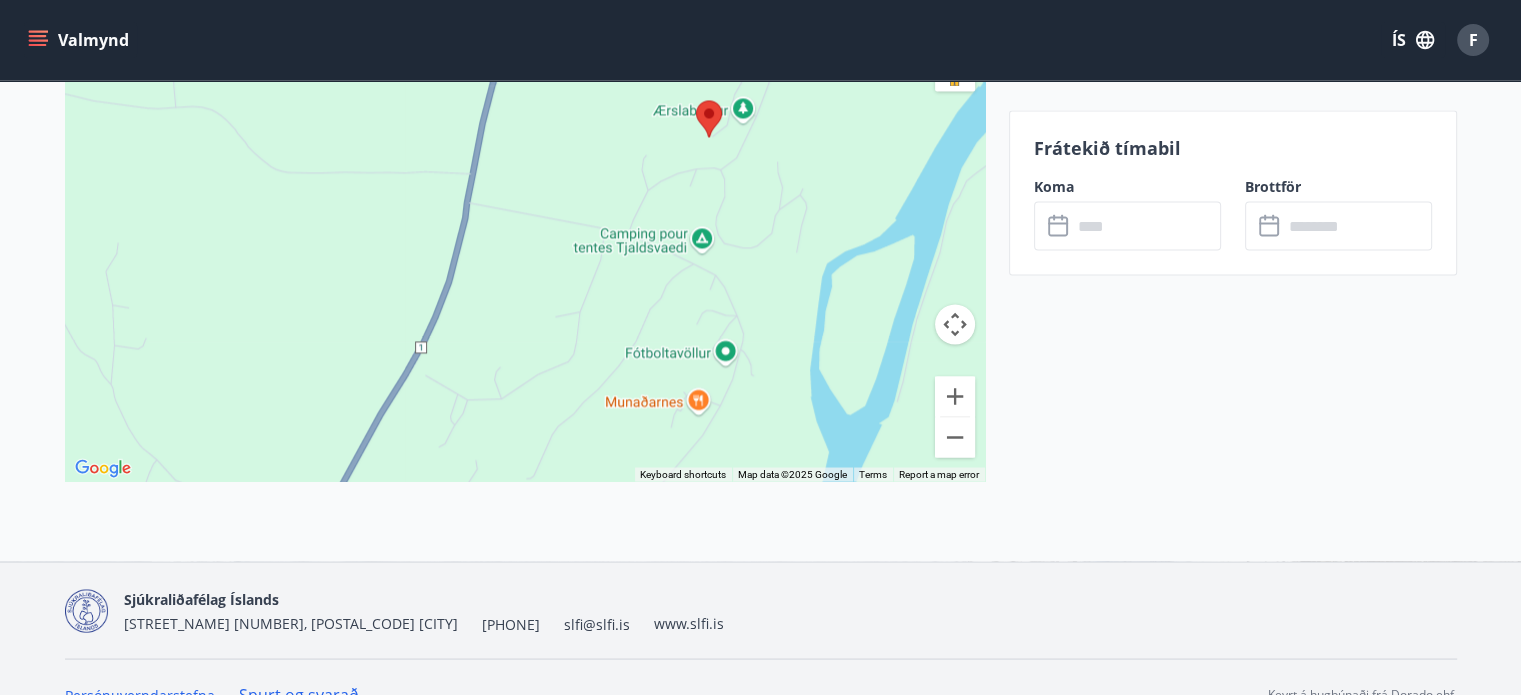 click at bounding box center (525, 231) 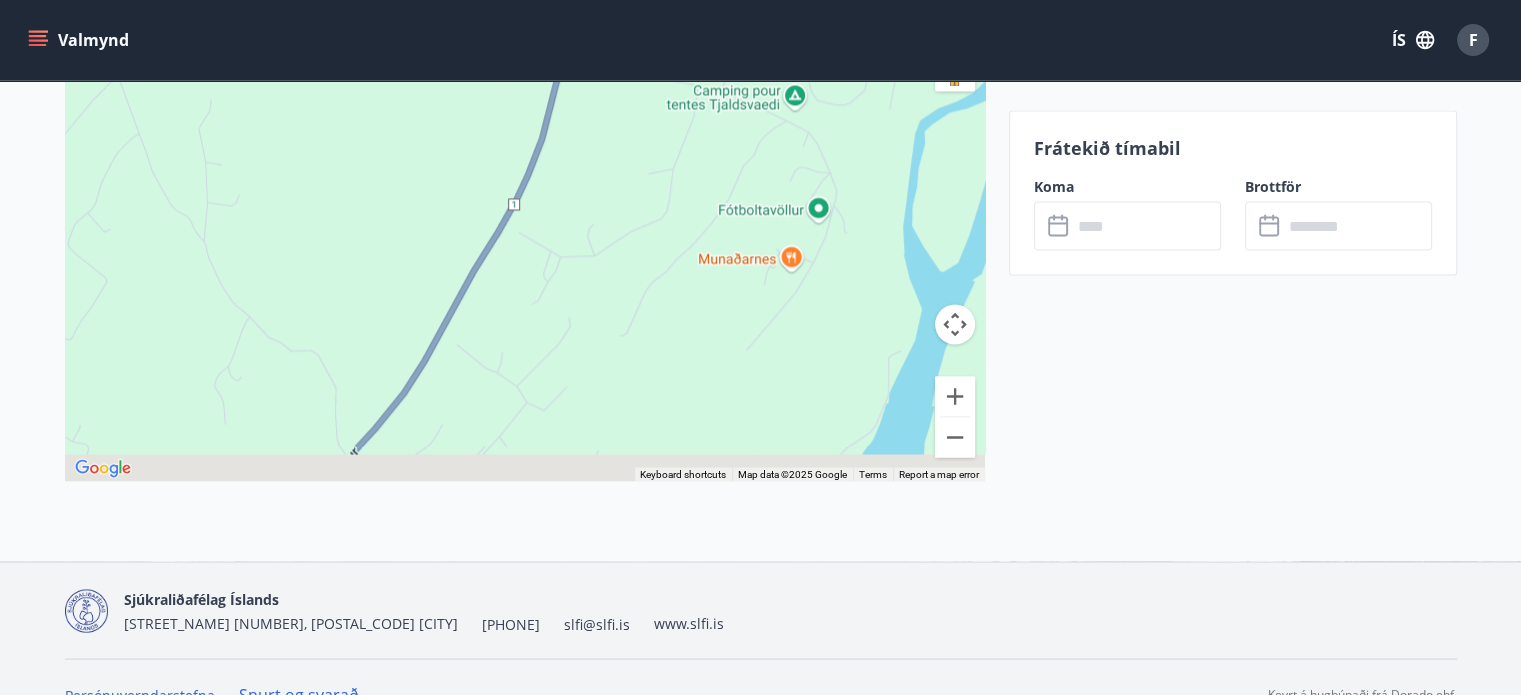 drag, startPoint x: 716, startPoint y: 306, endPoint x: 815, endPoint y: 159, distance: 177.22867 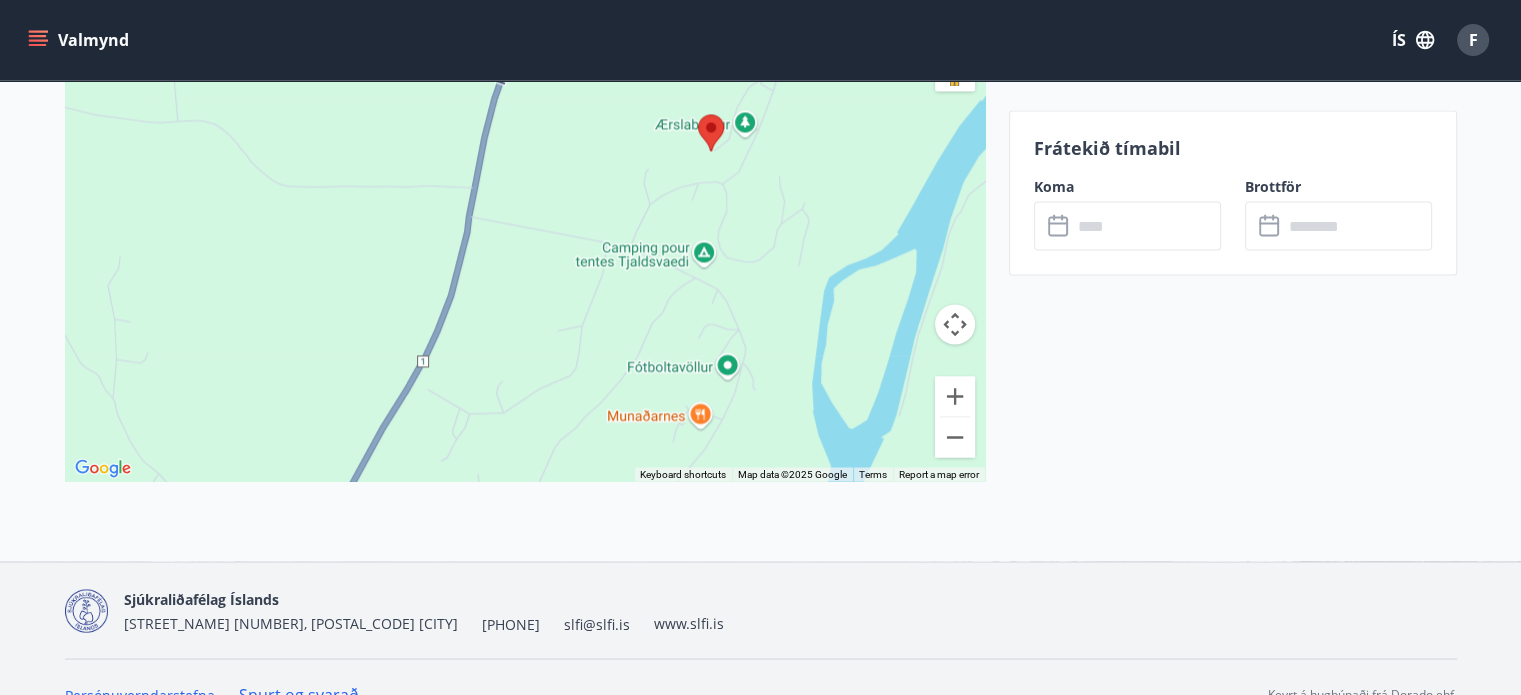 drag, startPoint x: 762, startPoint y: 273, endPoint x: 662, endPoint y: 448, distance: 201.55644 